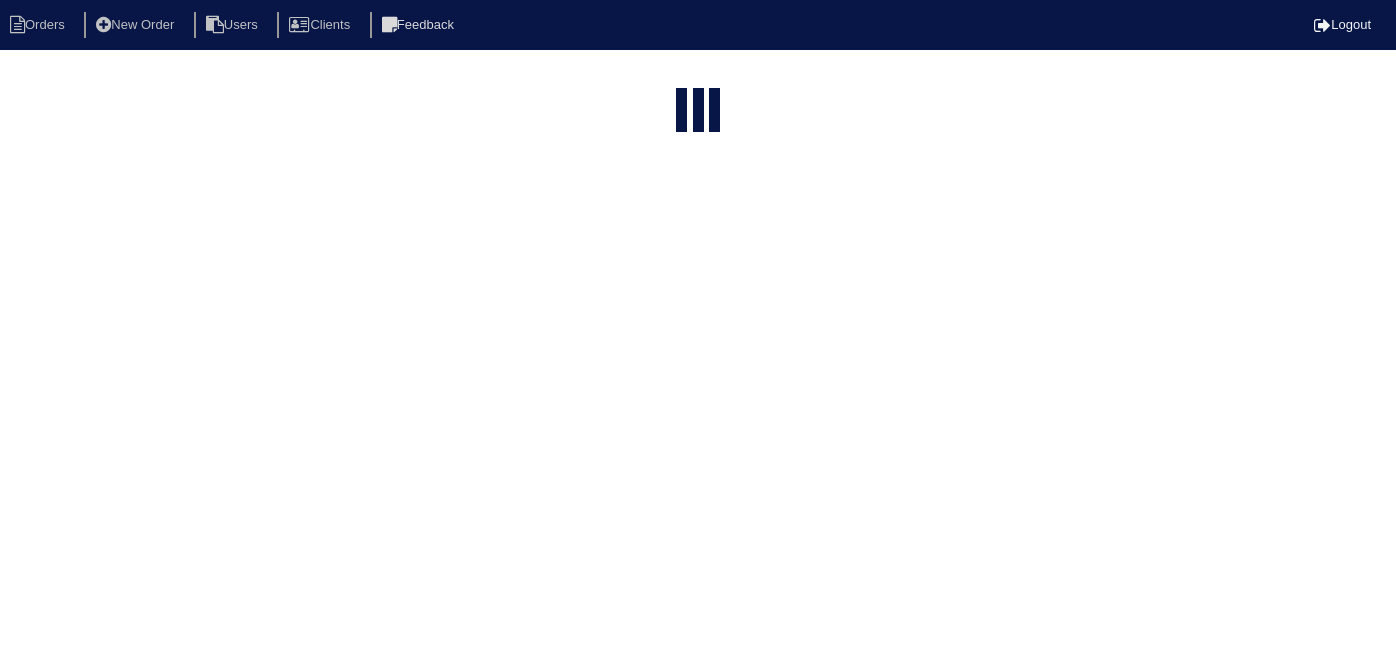 select on "15" 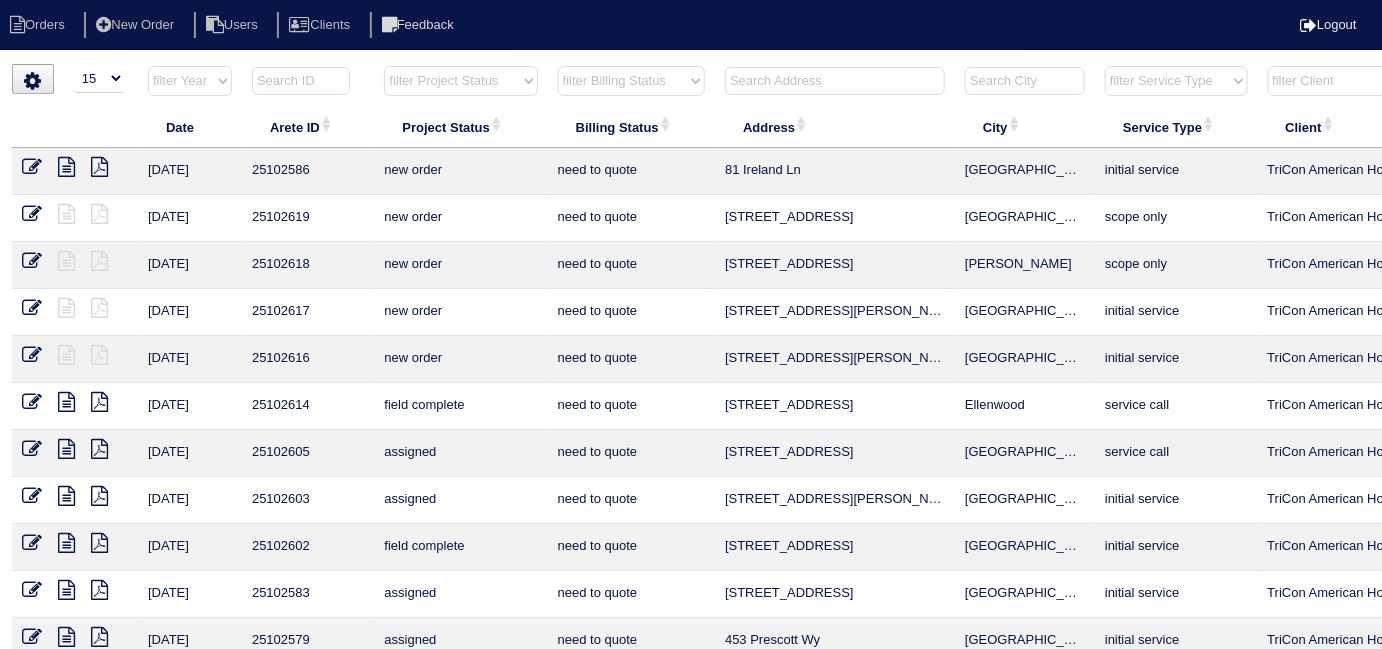 click at bounding box center [835, 81] 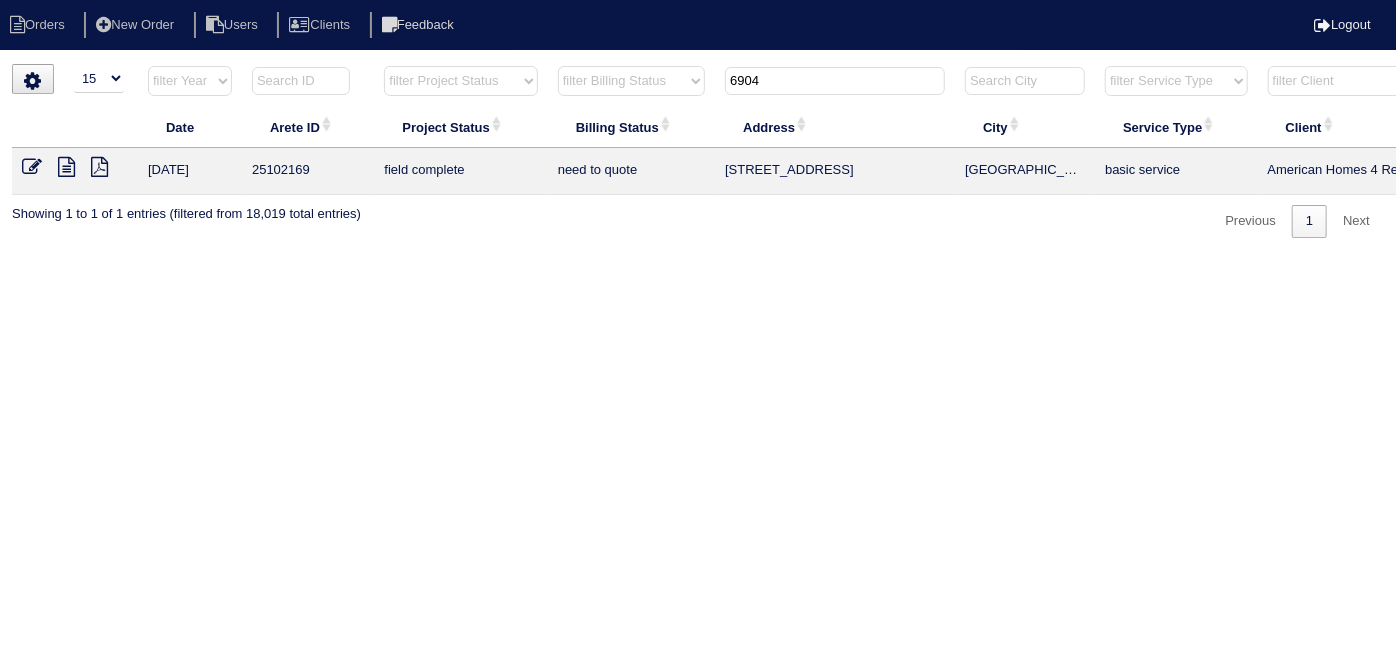 type on "6904" 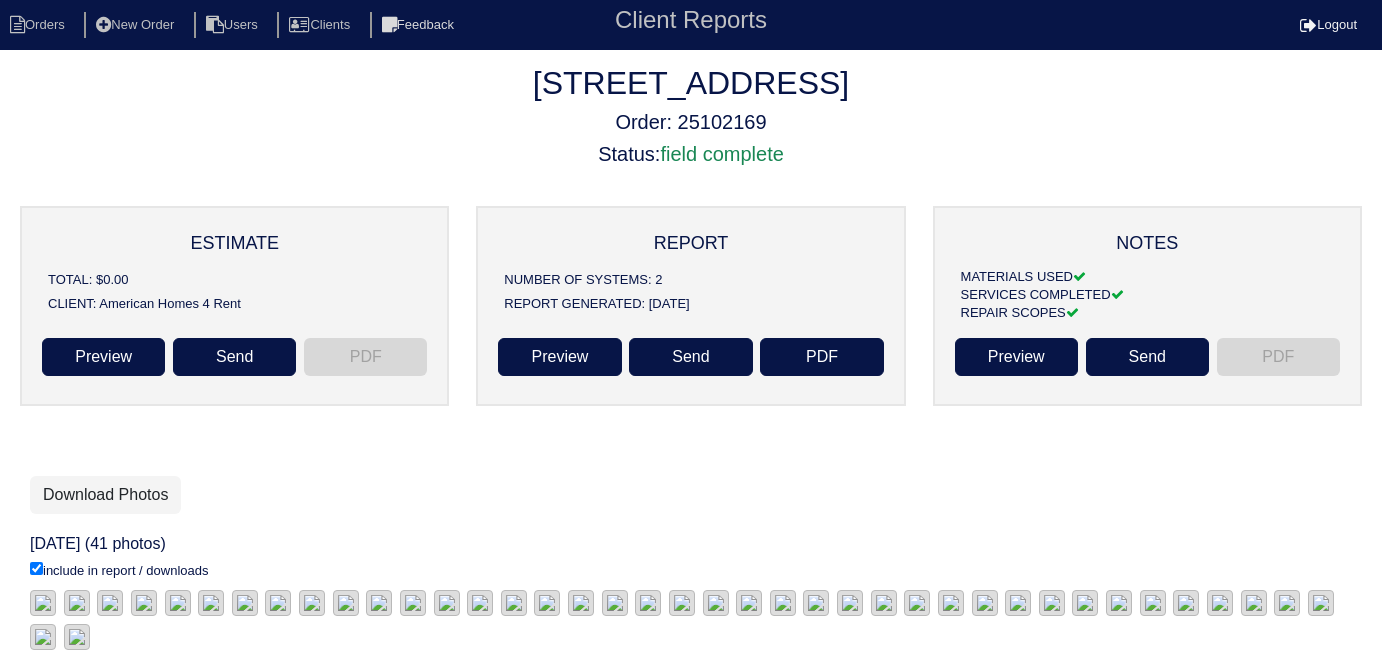 scroll, scrollTop: 0, scrollLeft: 0, axis: both 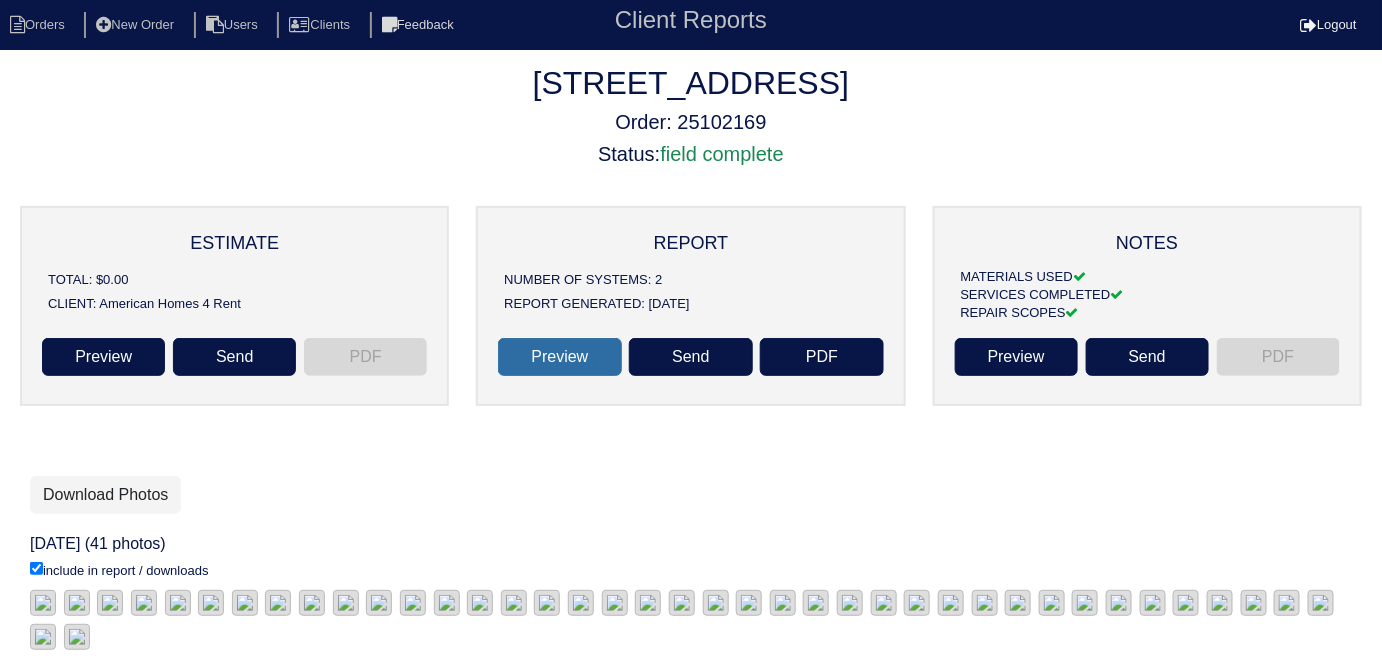 click on "Preview" at bounding box center [559, 357] 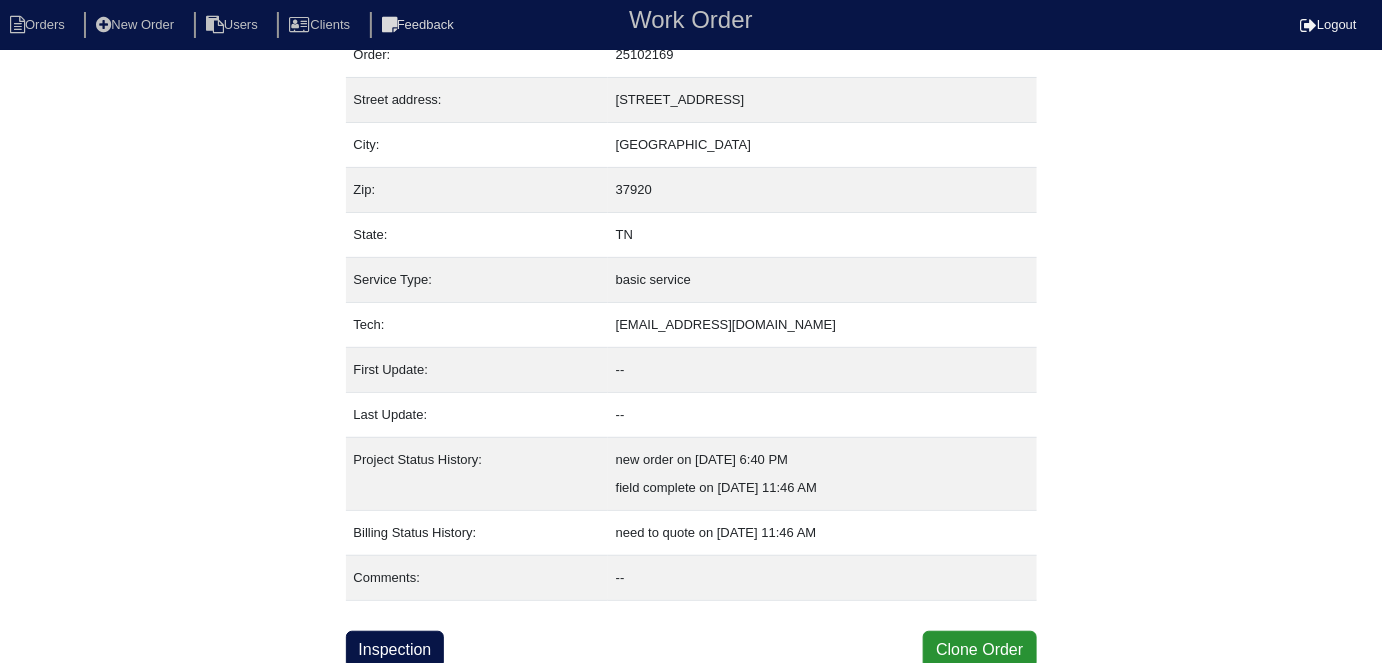 scroll, scrollTop: 77, scrollLeft: 0, axis: vertical 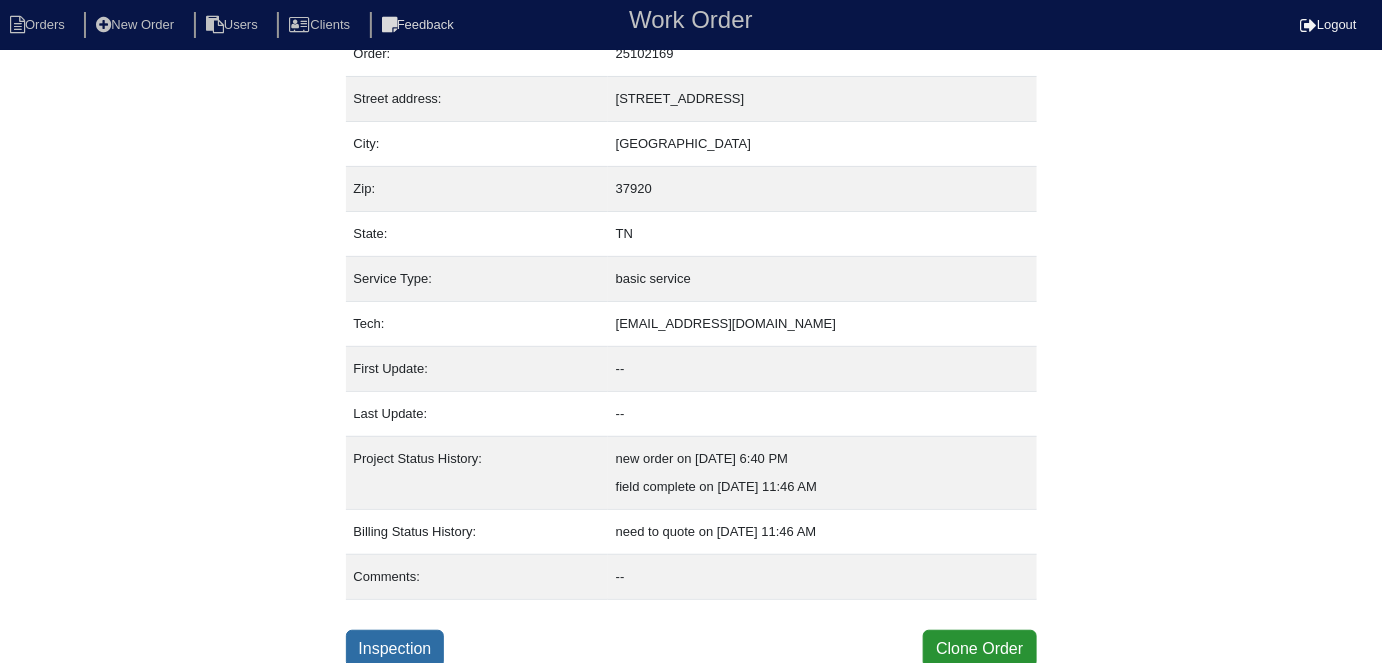 click on "Inspection" at bounding box center [395, 649] 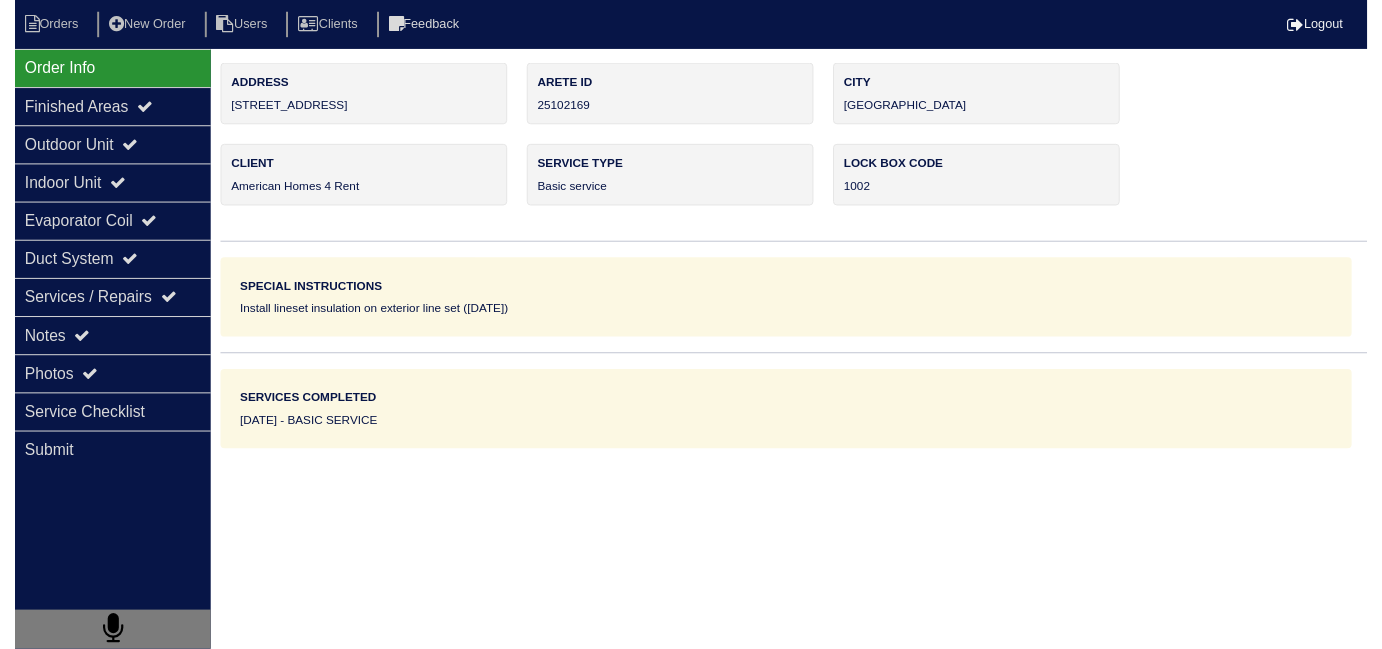 scroll, scrollTop: 0, scrollLeft: 0, axis: both 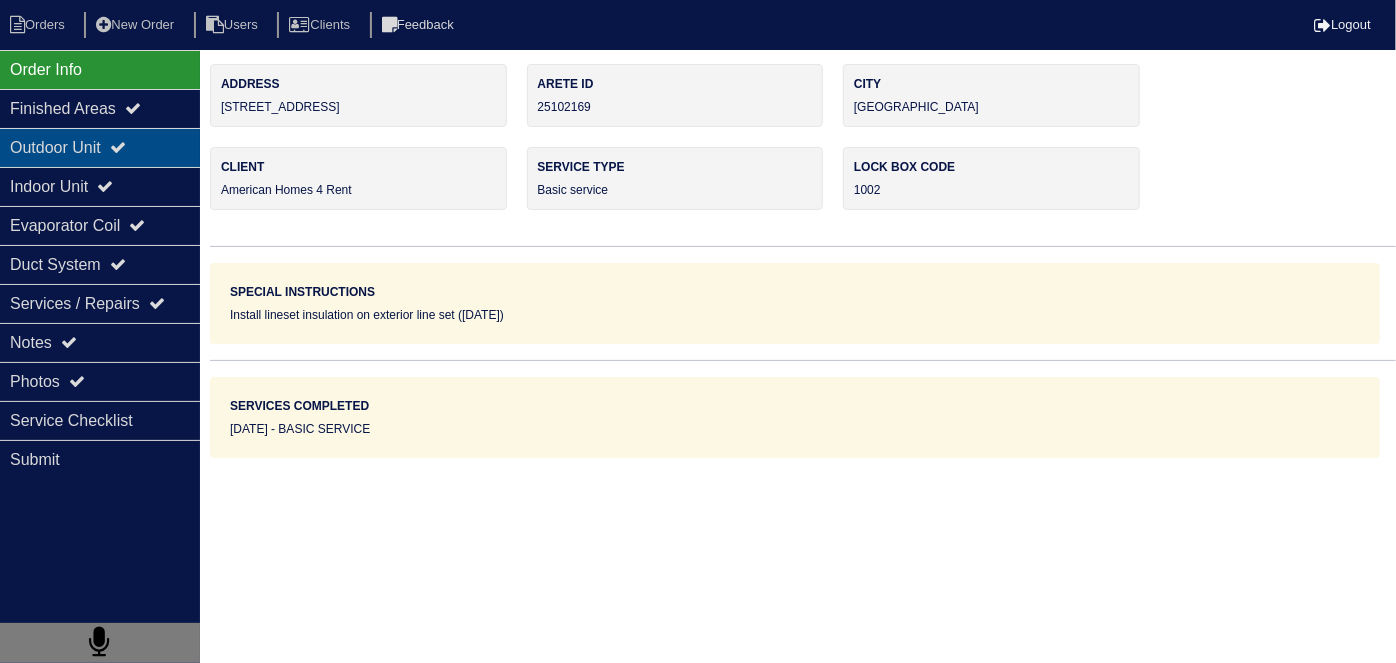 click on "Outdoor Unit" at bounding box center [100, 147] 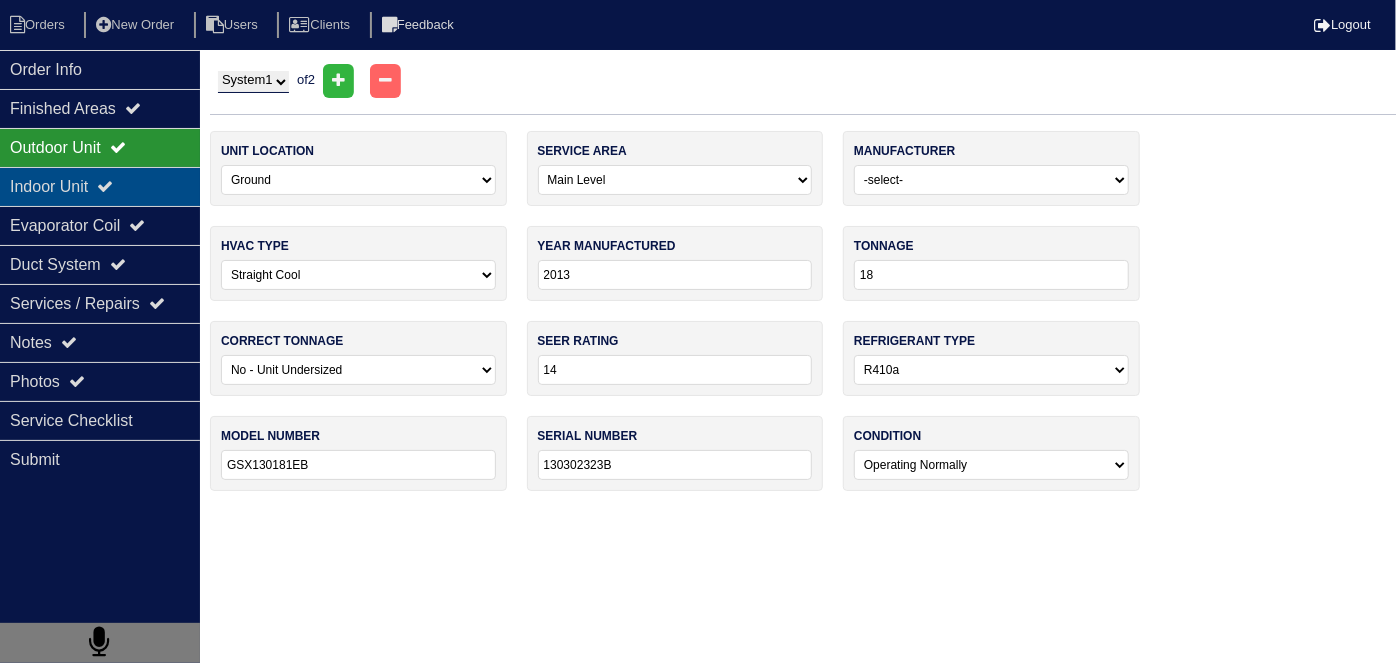 click on "Indoor Unit" at bounding box center [100, 186] 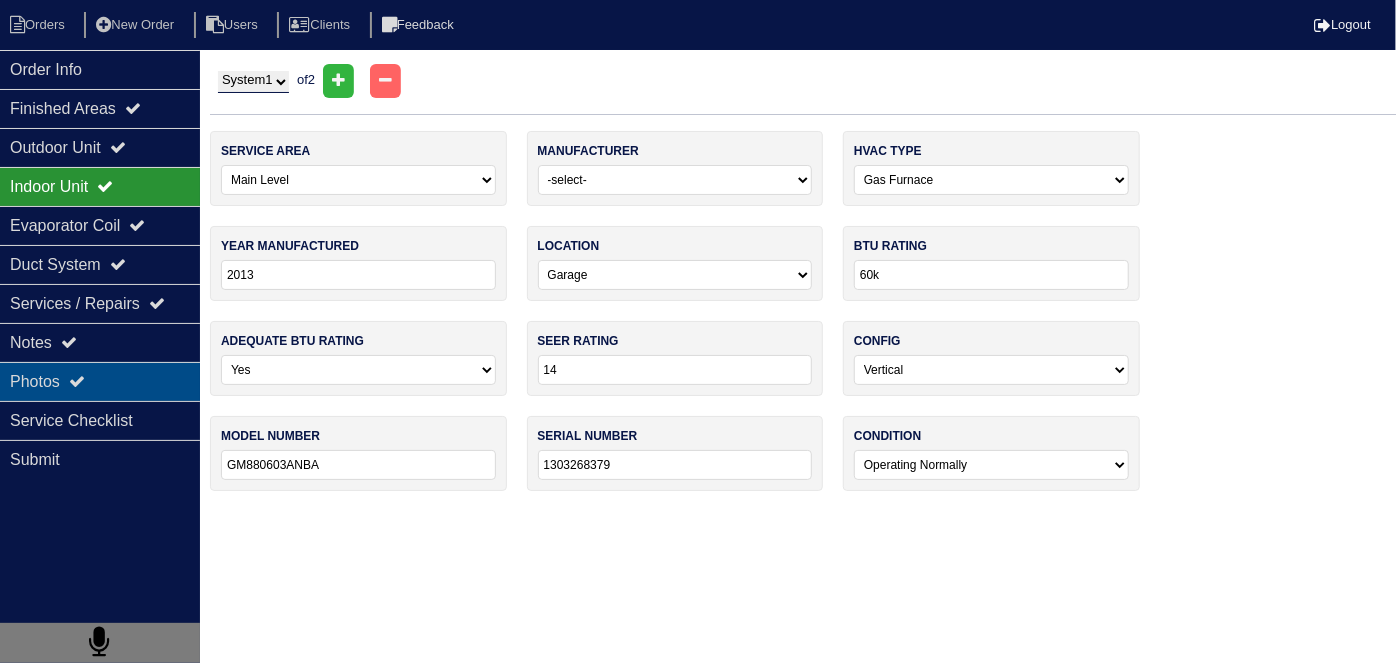 click on "Photos" at bounding box center (100, 381) 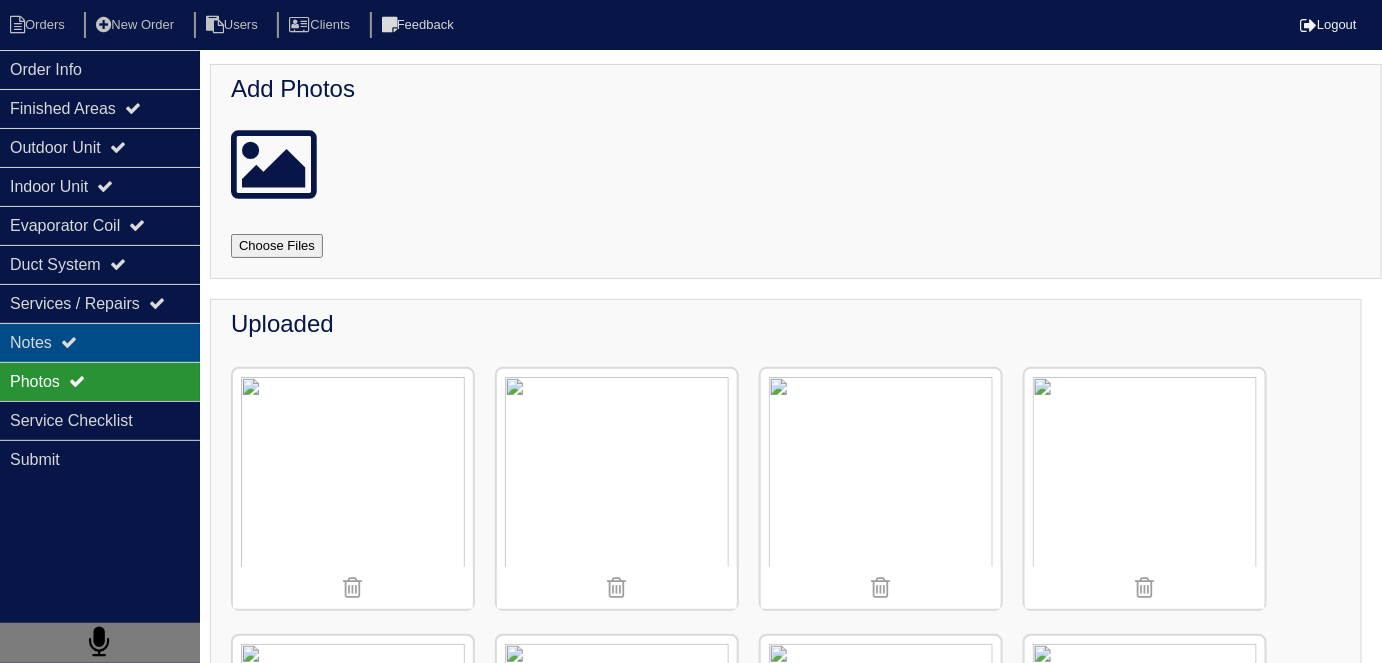 click on "Notes" at bounding box center (100, 342) 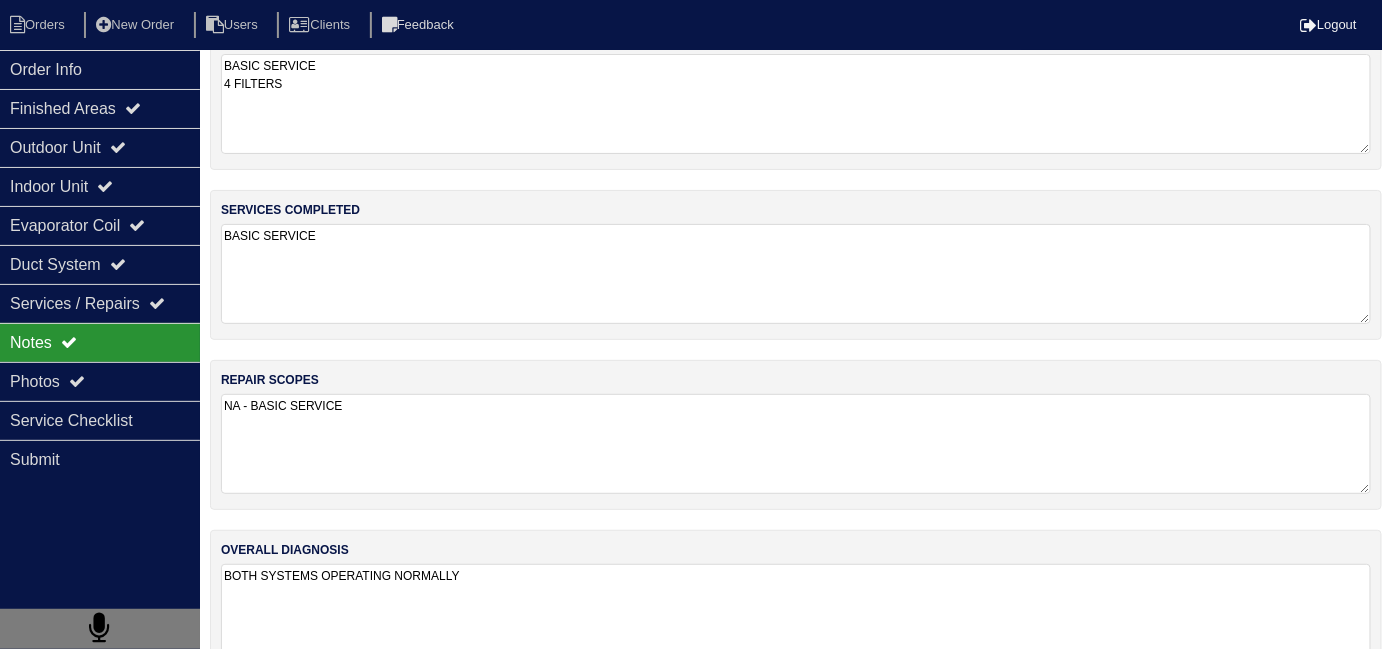 scroll, scrollTop: 0, scrollLeft: 0, axis: both 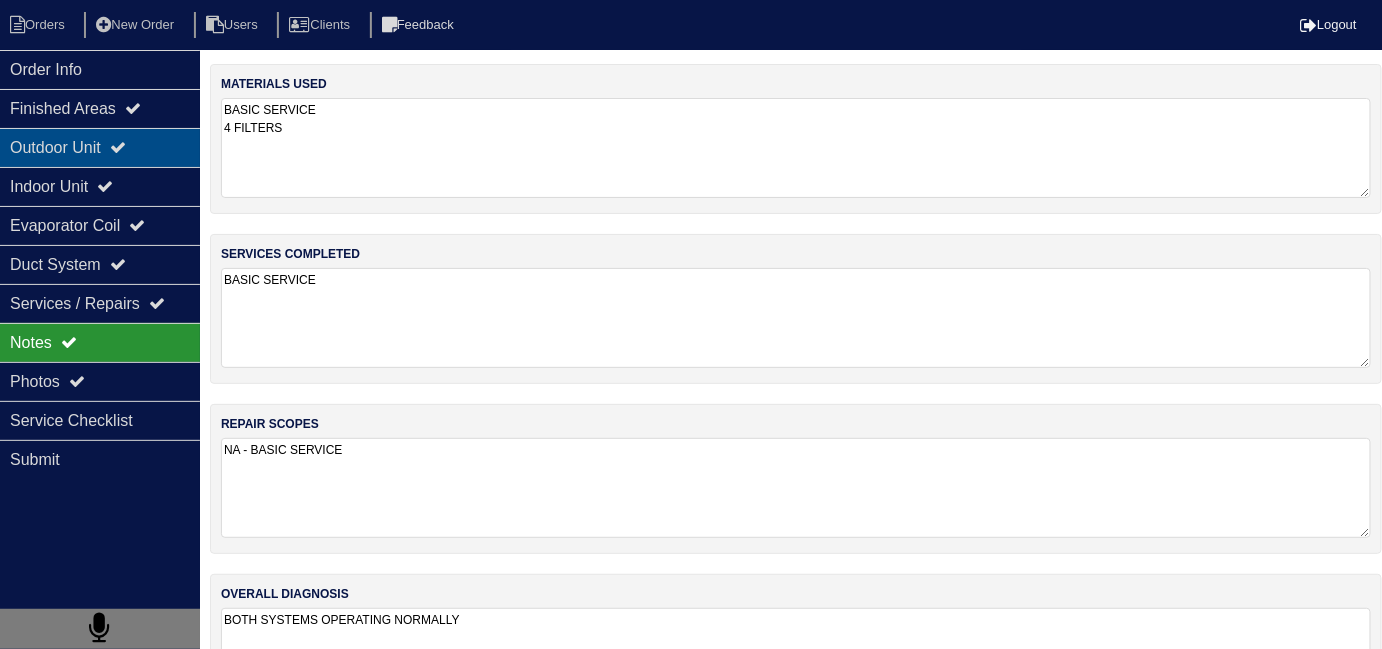 click on "Outdoor Unit" at bounding box center [100, 147] 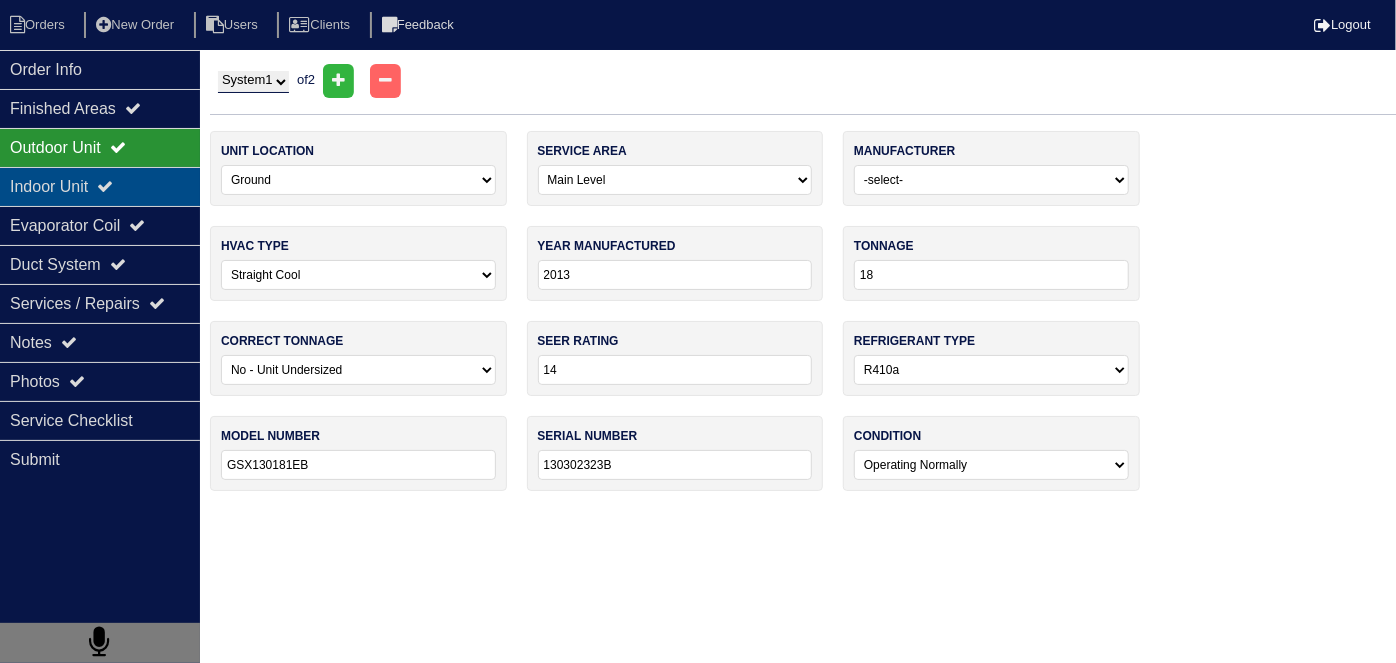 click on "Indoor Unit" at bounding box center (100, 186) 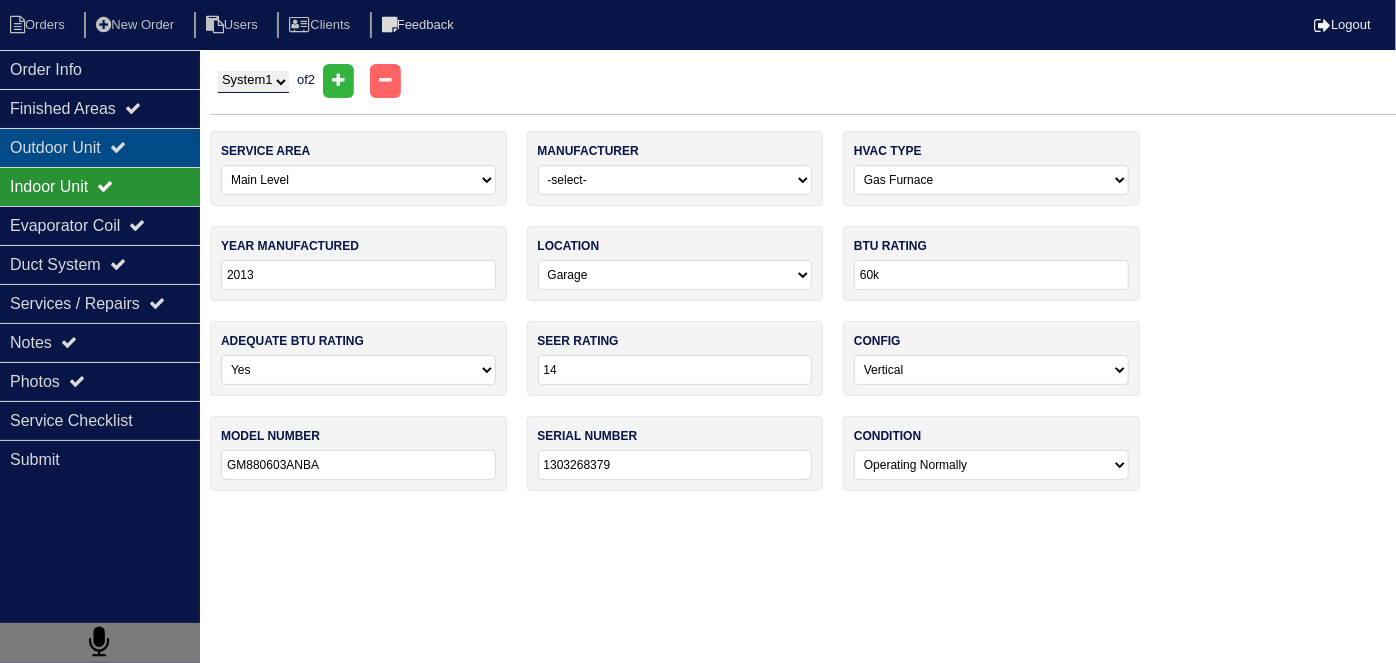 click on "Outdoor Unit" at bounding box center (100, 147) 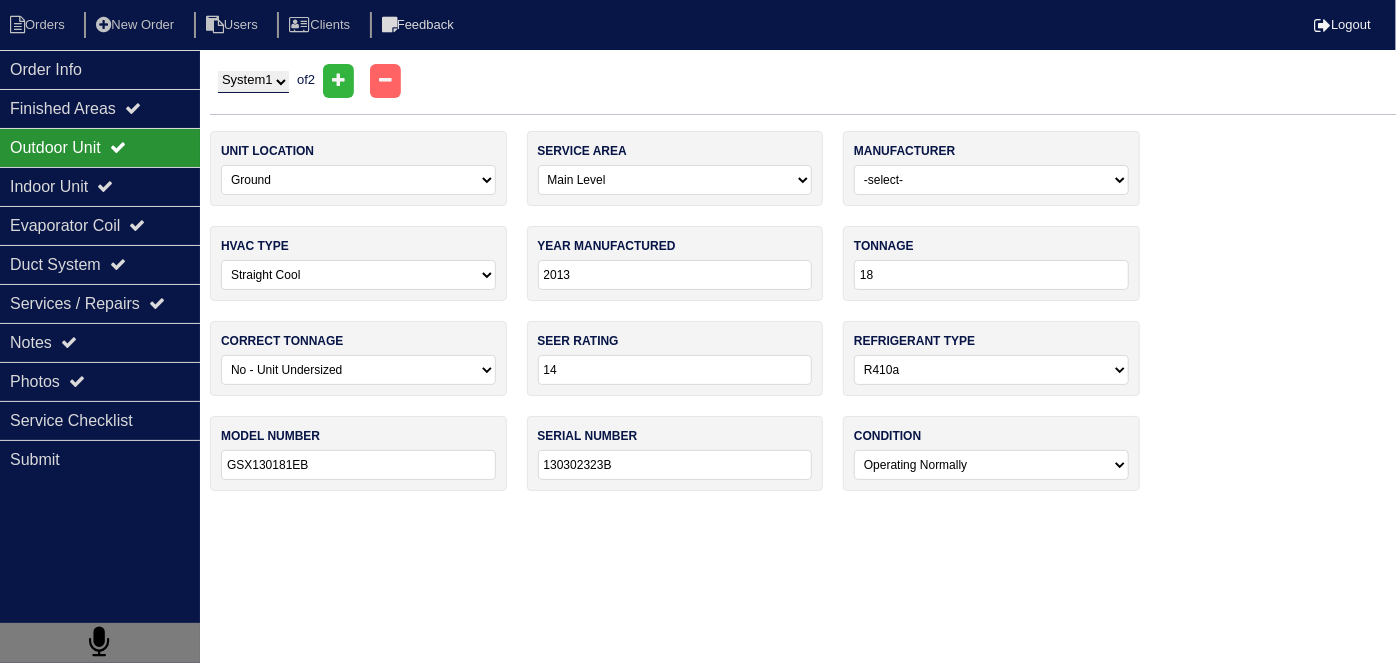 click on "System  1 System  2" at bounding box center (253, 82) 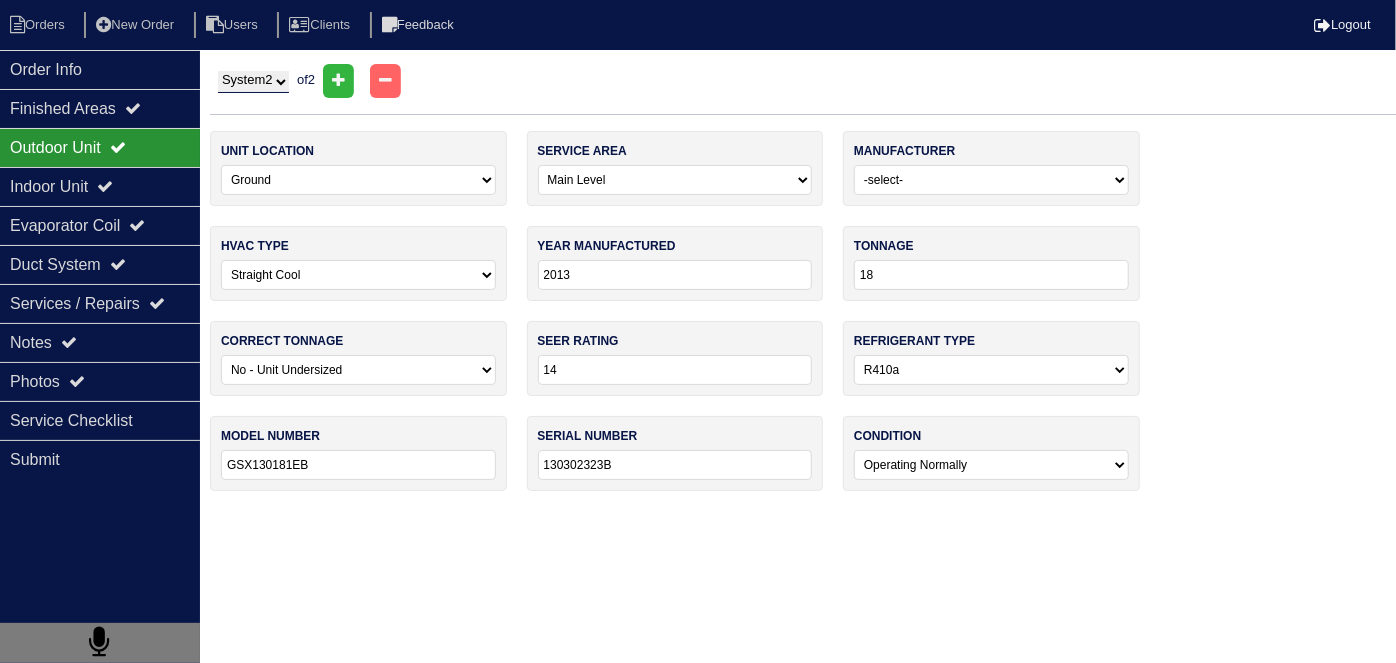 click on "System  1 System  2" at bounding box center (253, 82) 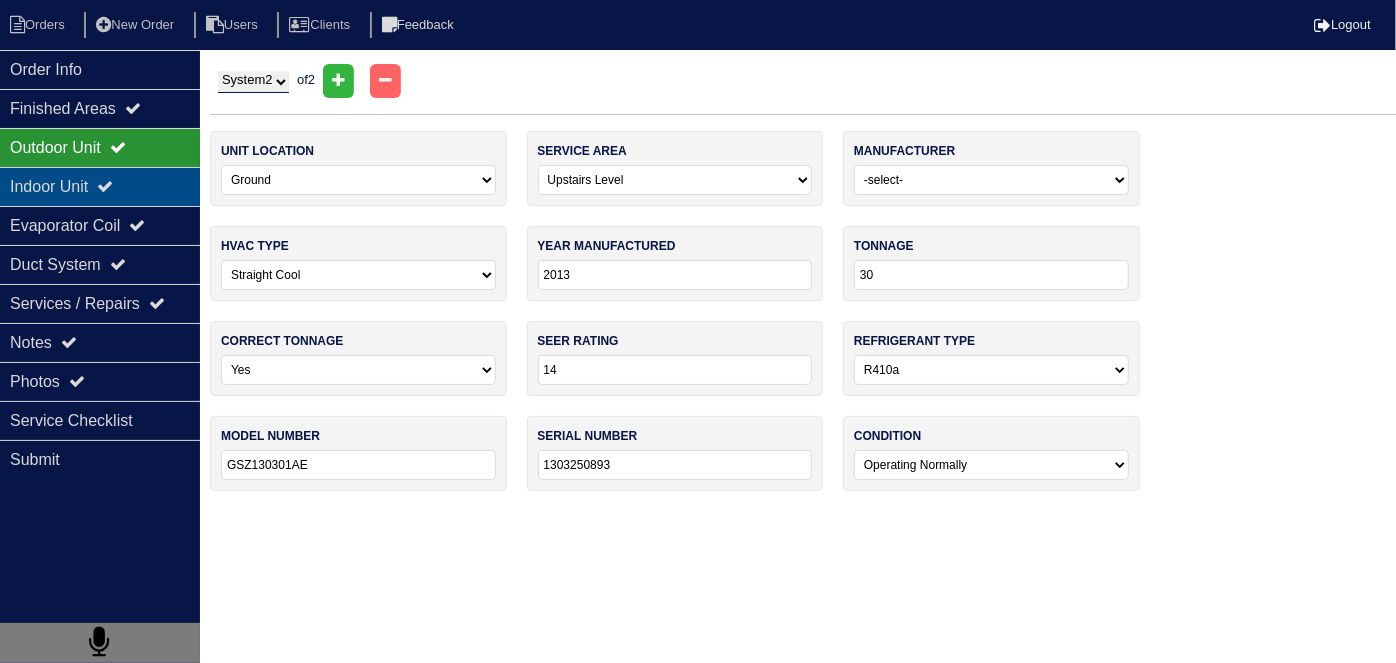 click on "Indoor Unit" at bounding box center [100, 186] 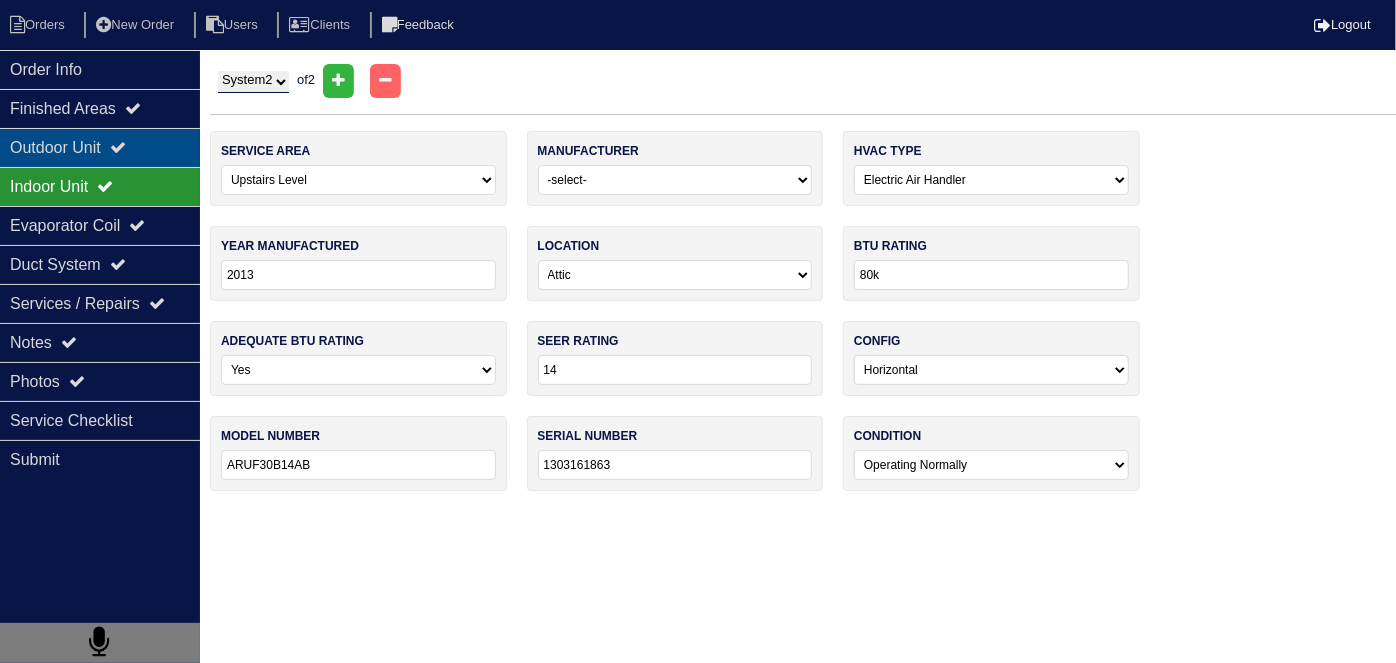 click on "Outdoor Unit" at bounding box center (100, 147) 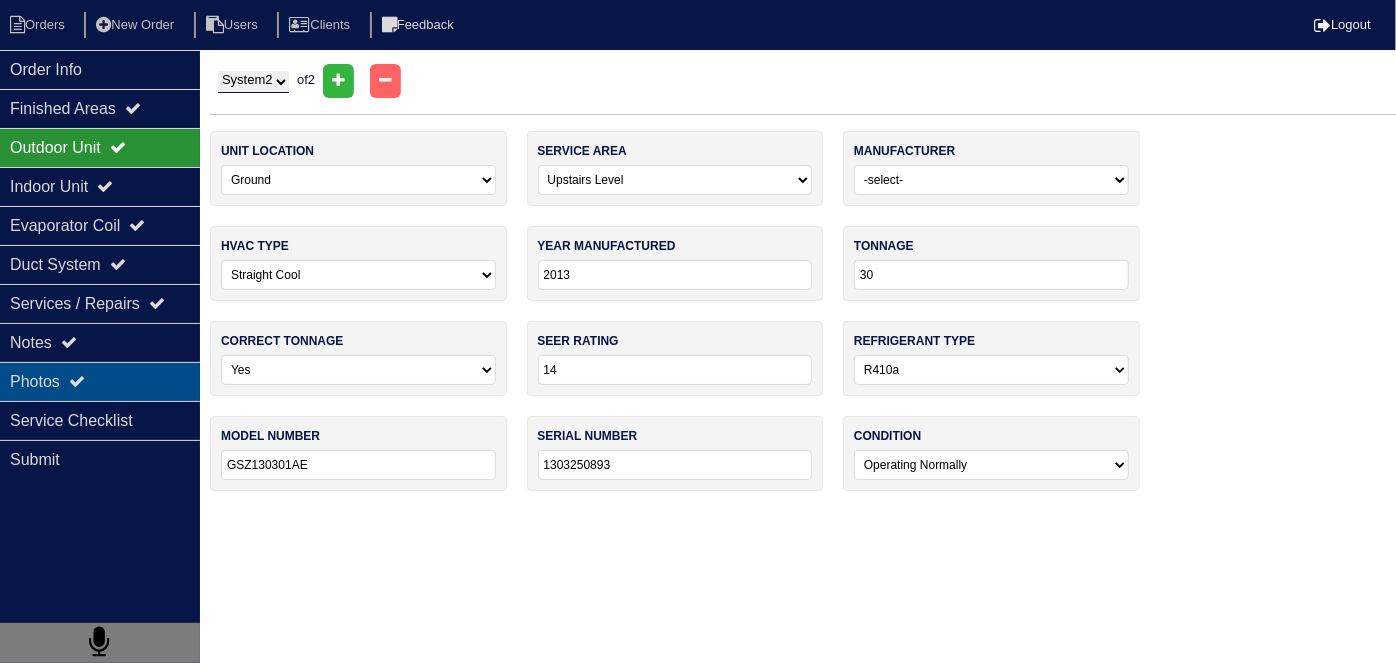 click on "Photos" at bounding box center (100, 381) 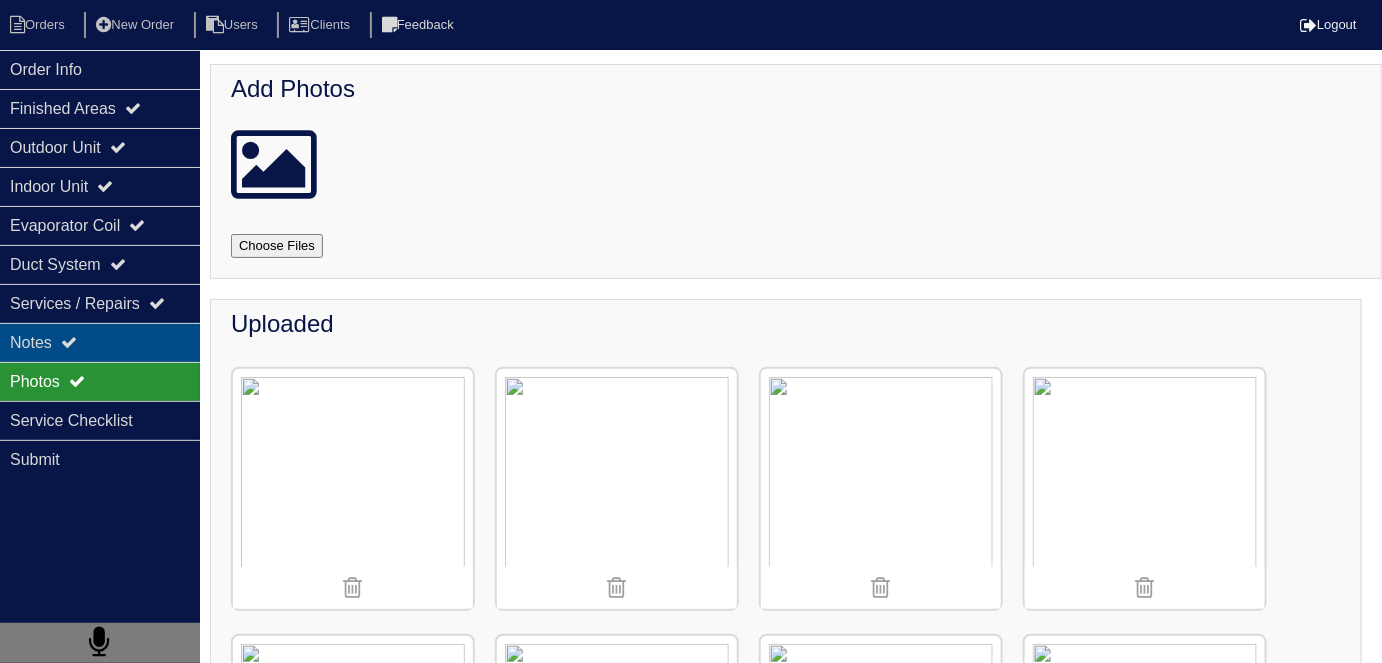 click on "Notes" at bounding box center [100, 342] 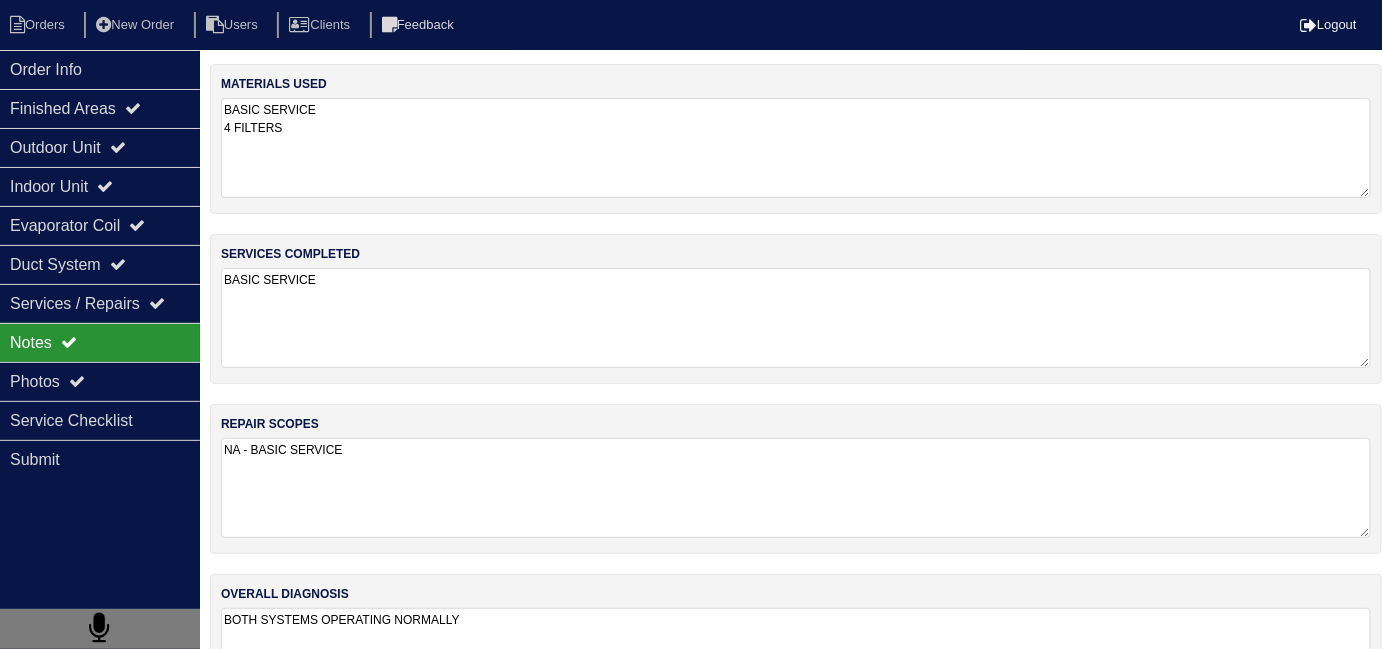 click on "overall diagnosis BOTH SYSTEMS OPERATING NORMALLY" at bounding box center (796, 649) 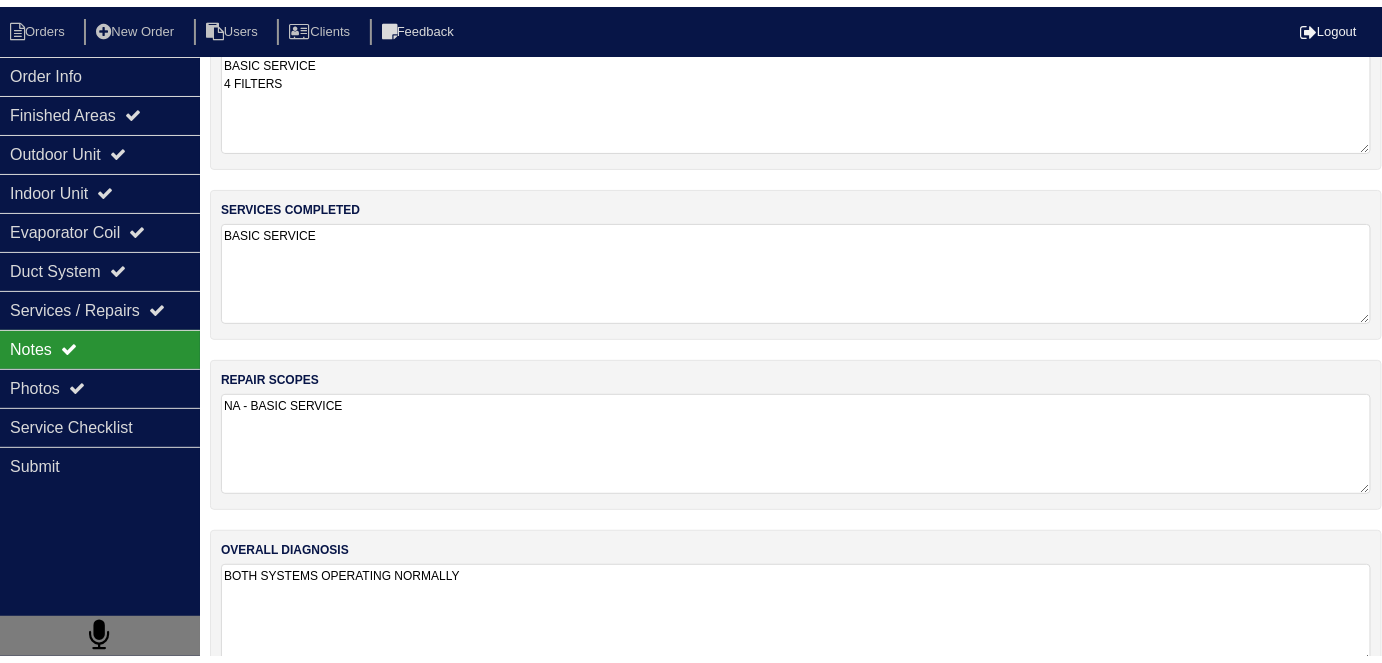 scroll, scrollTop: 89, scrollLeft: 0, axis: vertical 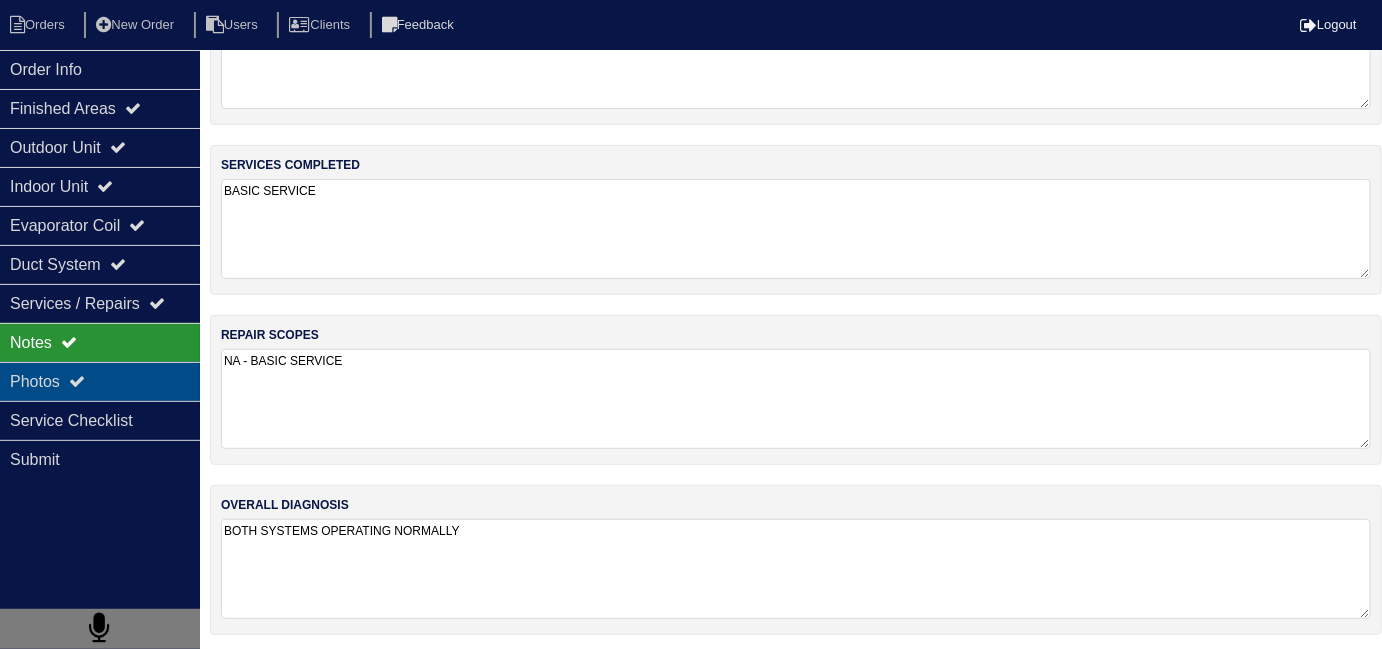 click on "Photos" at bounding box center (100, 381) 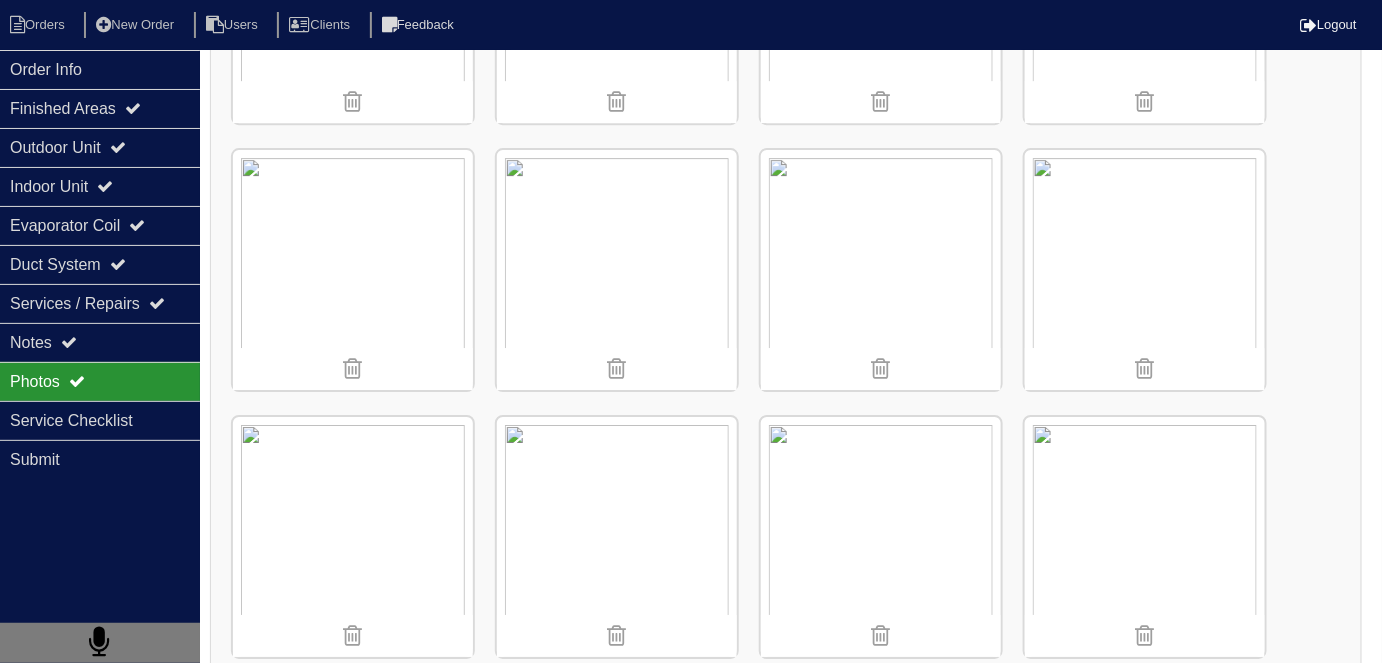 scroll, scrollTop: 2089, scrollLeft: 0, axis: vertical 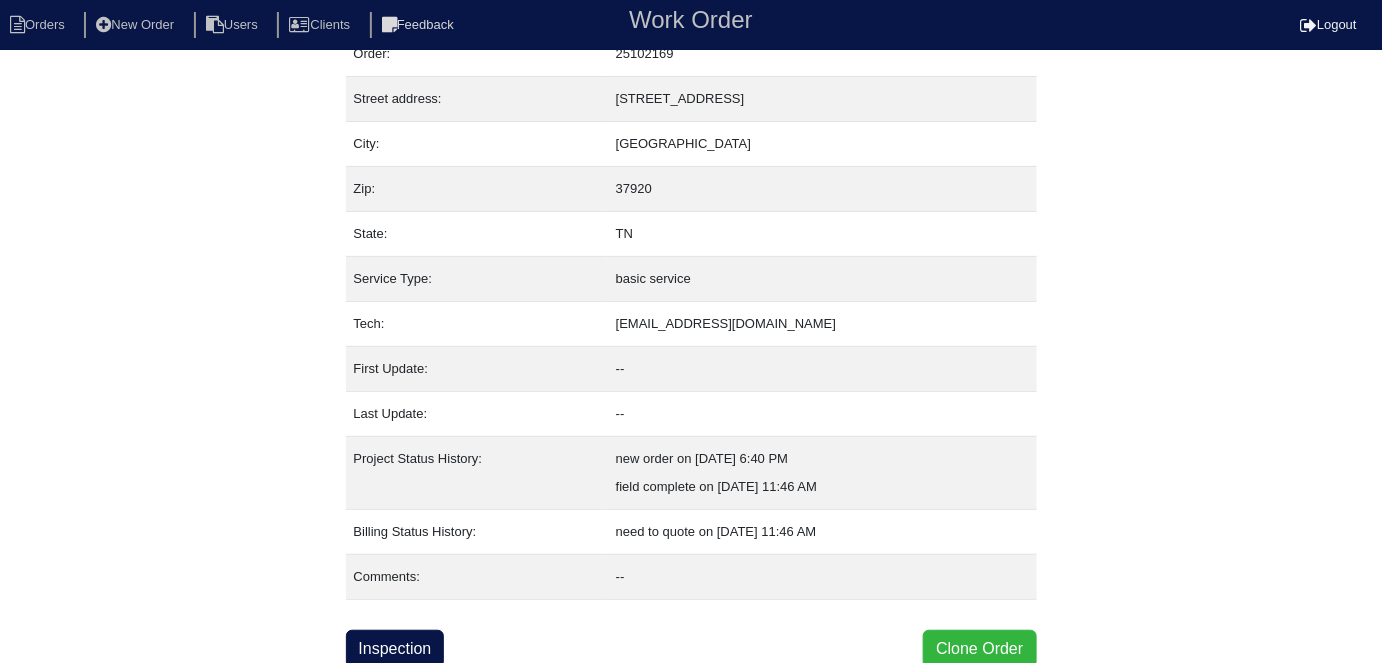 click on "Clone Order" at bounding box center (979, 649) 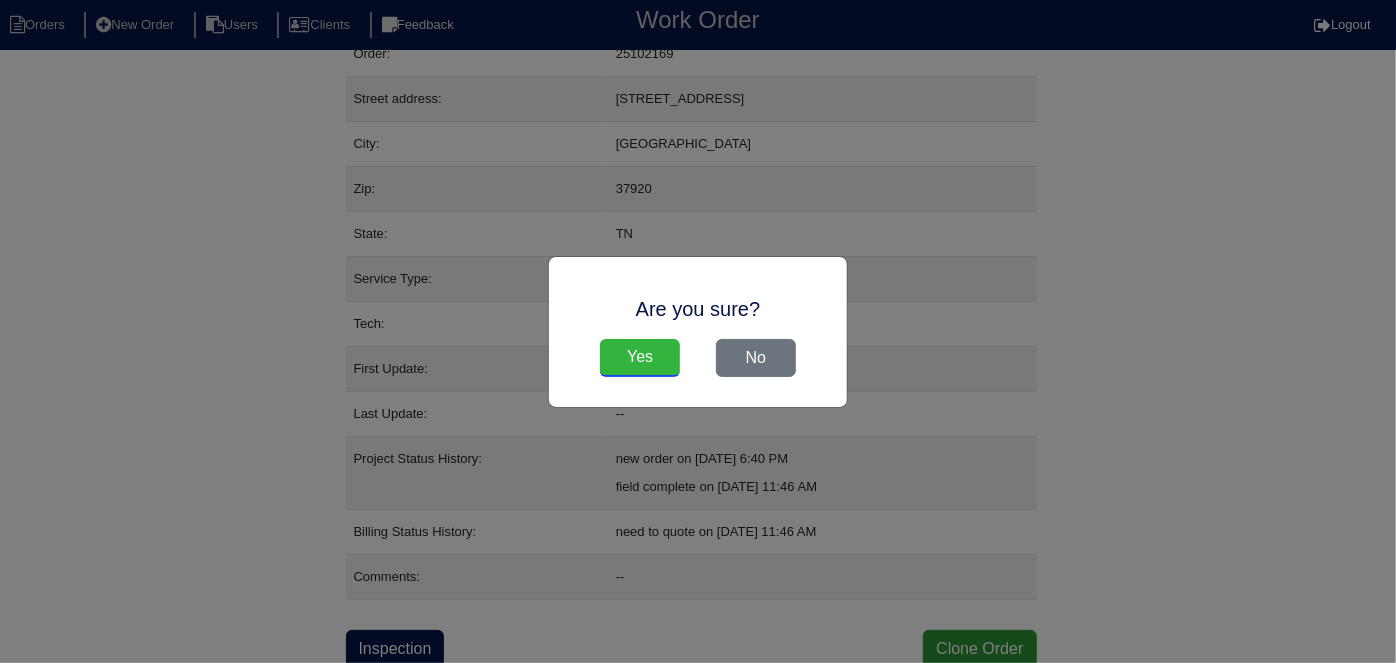click on "Yes" at bounding box center (640, 358) 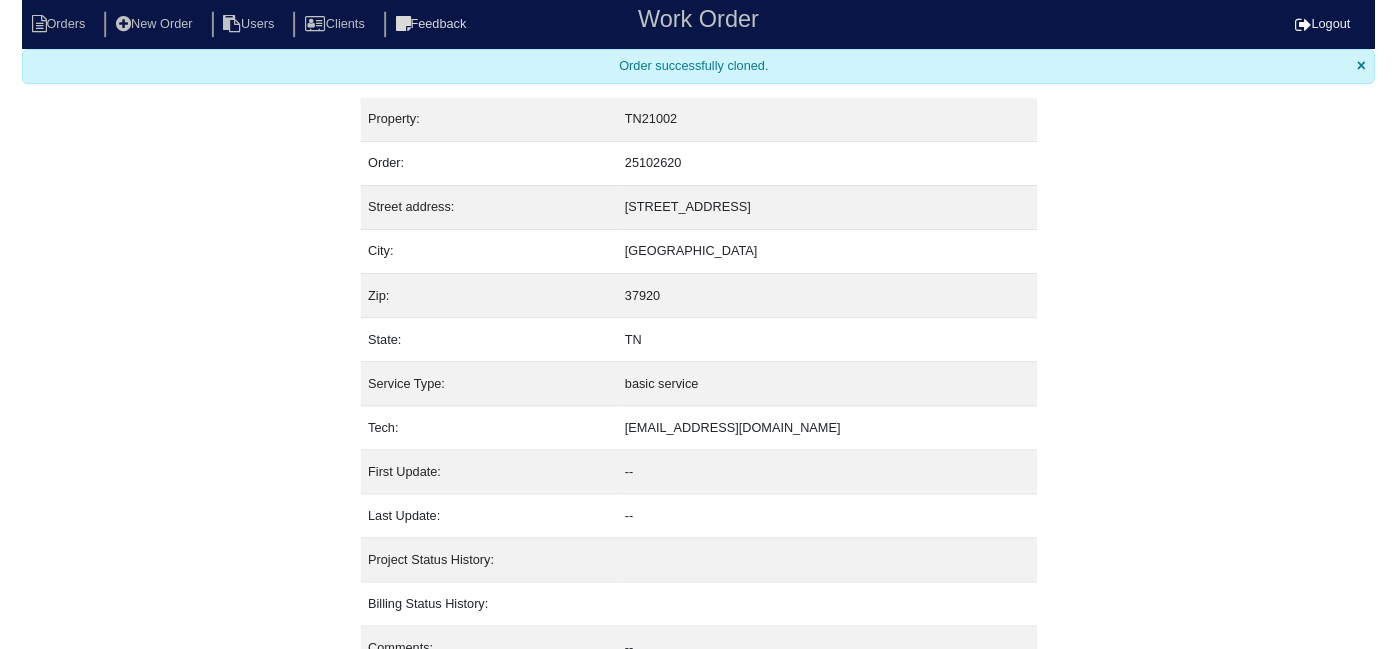 scroll, scrollTop: 0, scrollLeft: 0, axis: both 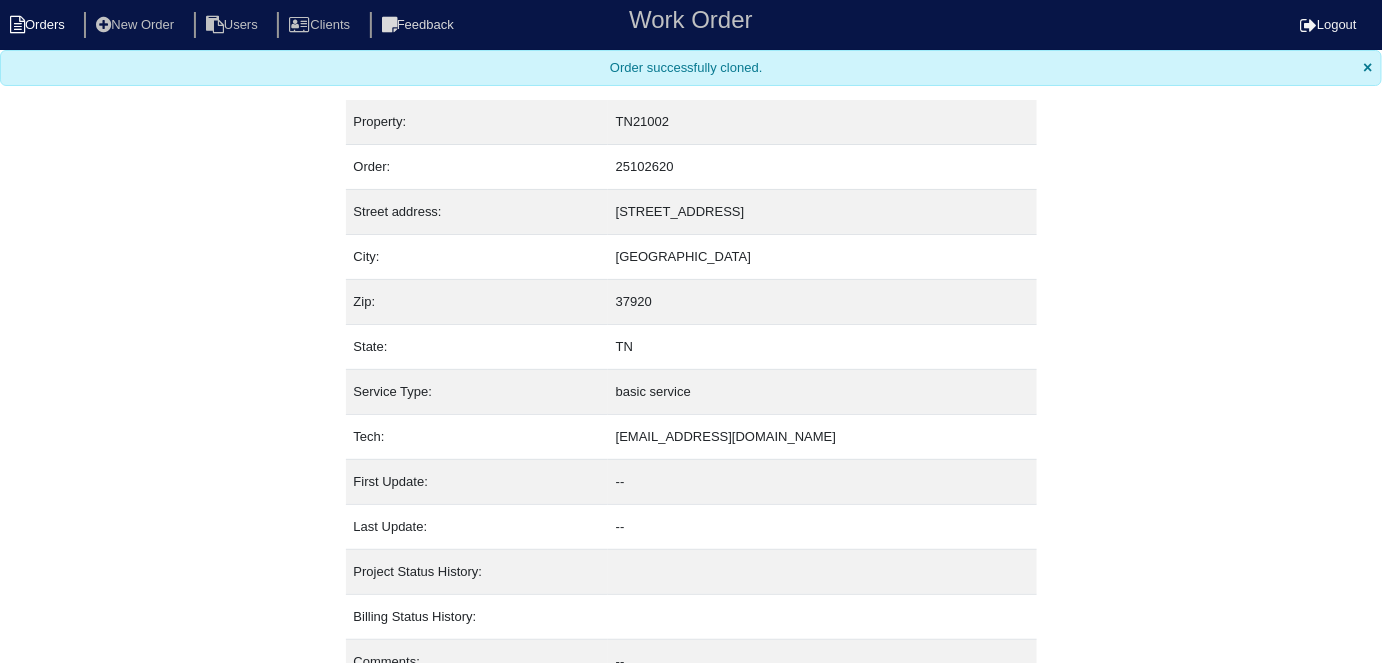 click on "Orders" at bounding box center [40, 25] 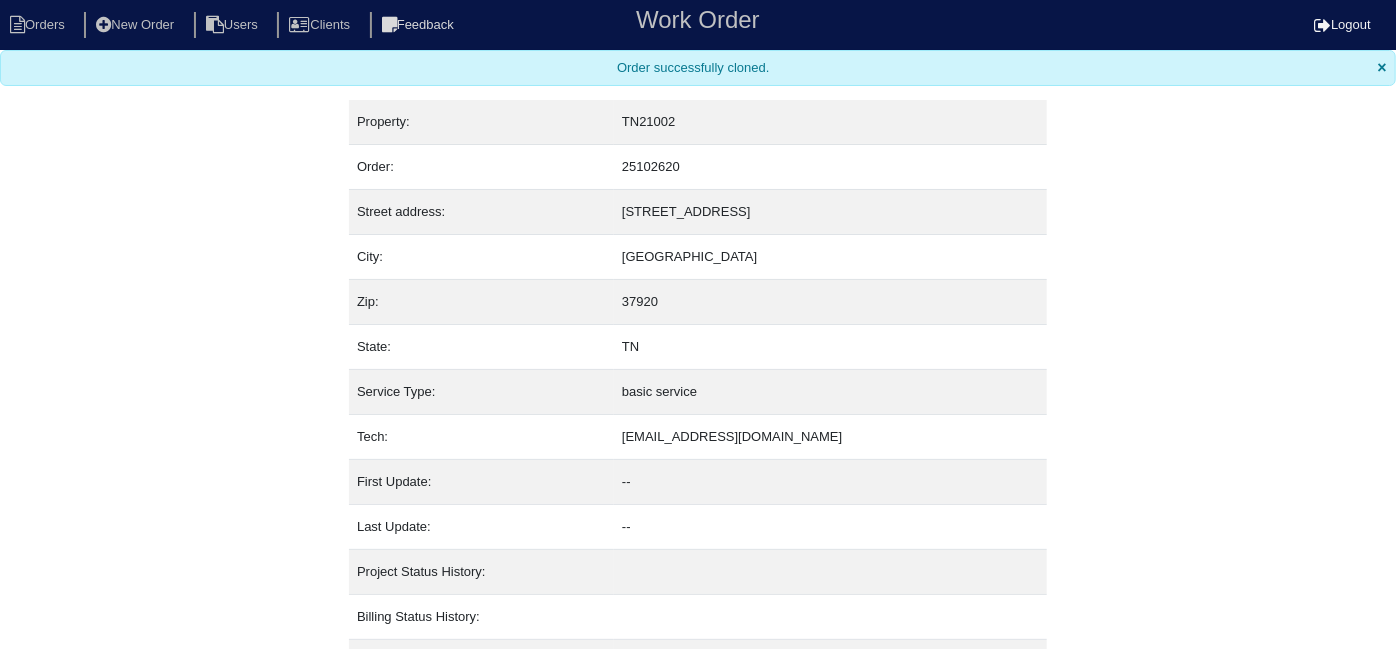 select on "15" 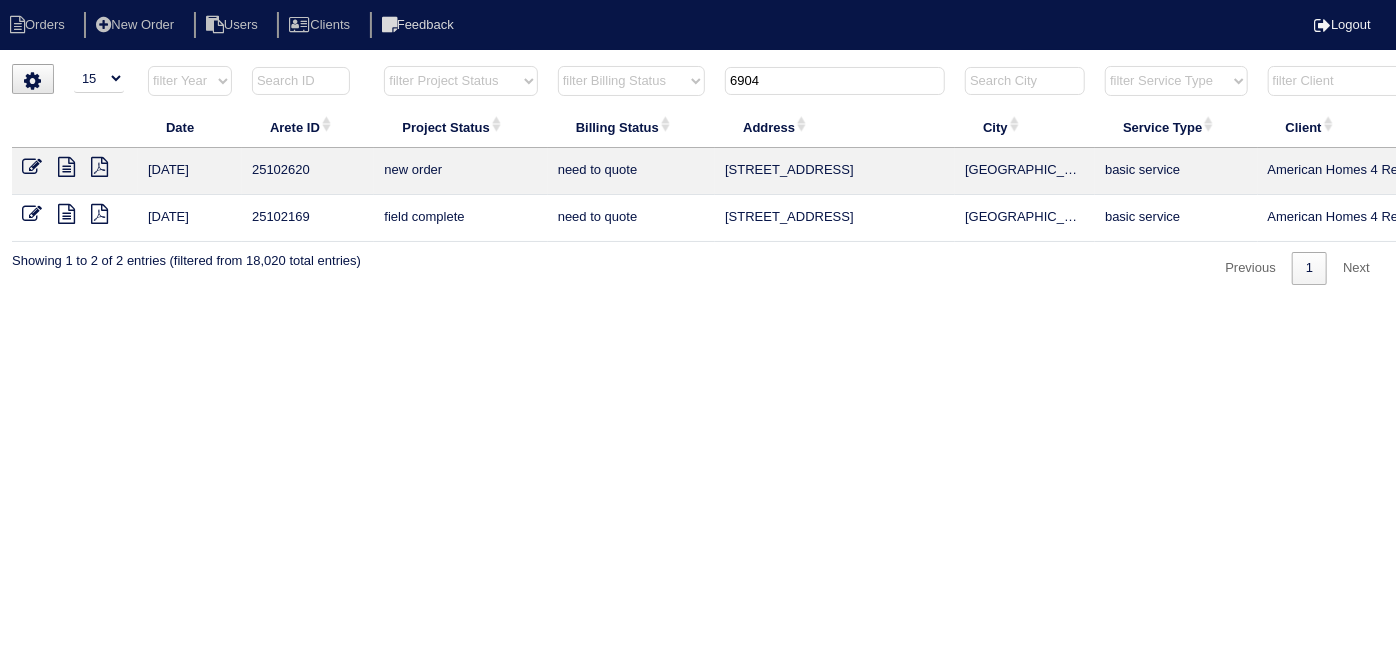click at bounding box center (32, 167) 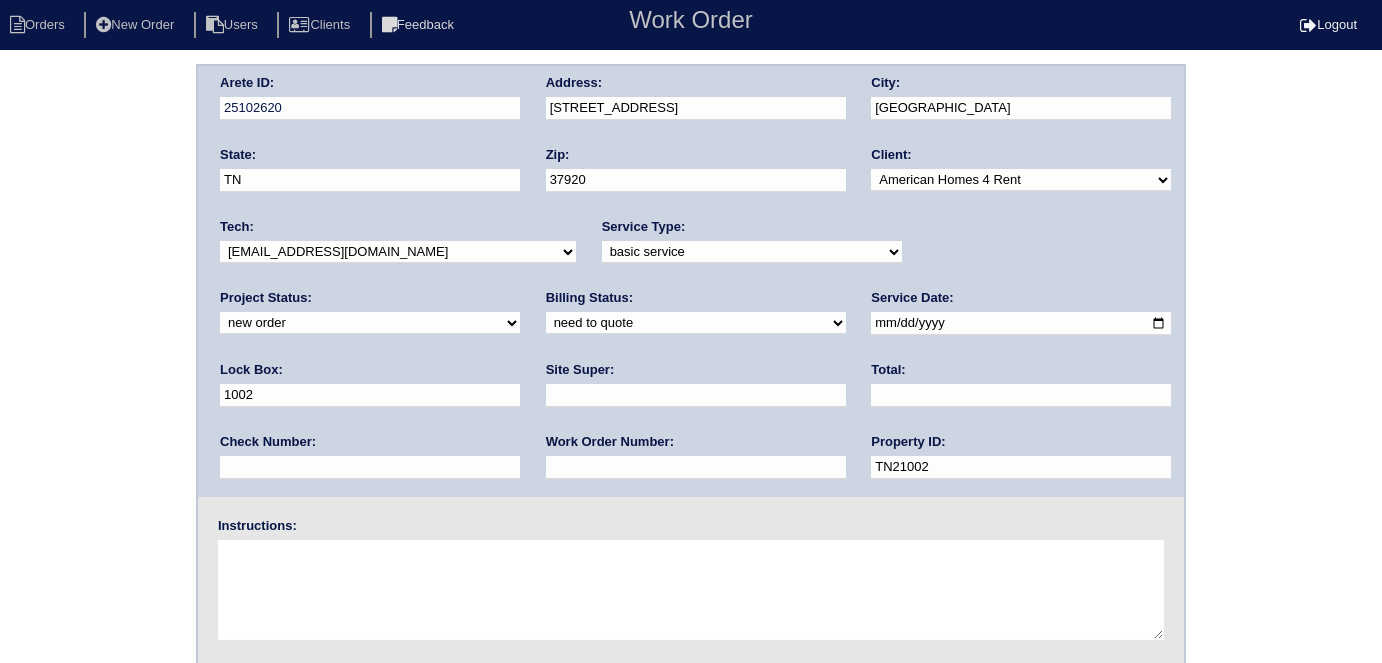 scroll, scrollTop: 0, scrollLeft: 0, axis: both 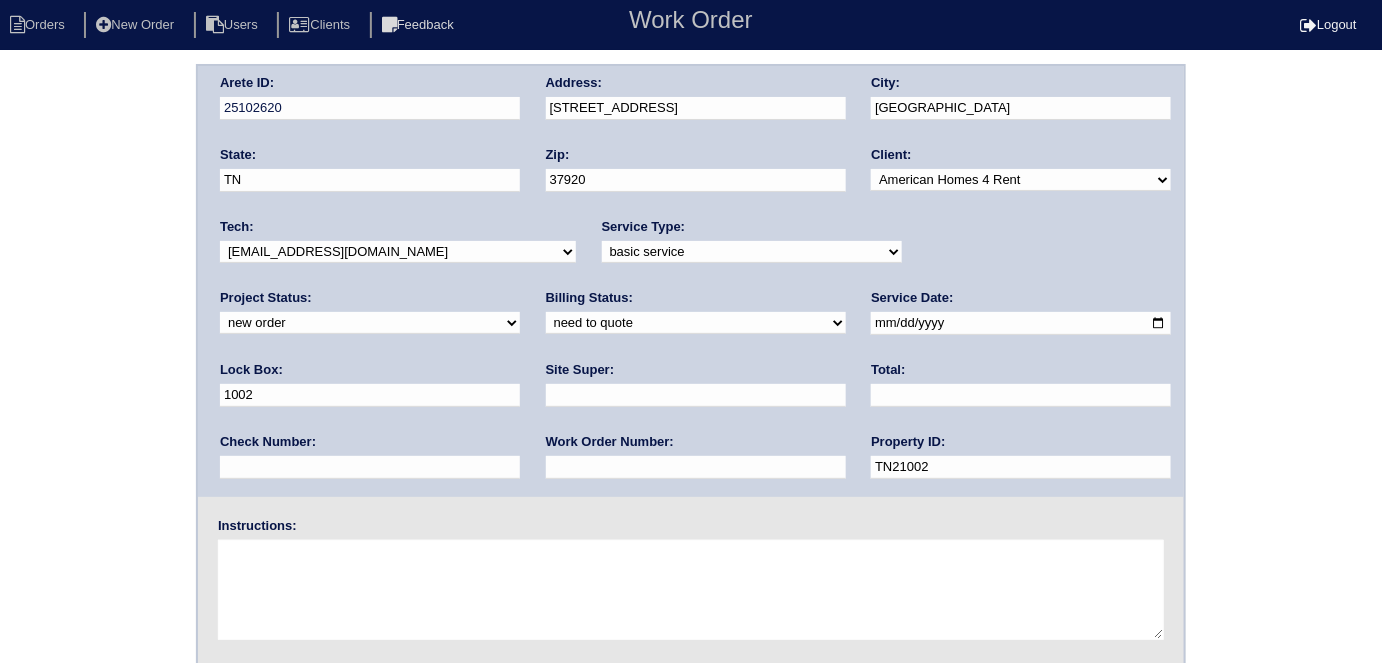 click on "need to quote
quoted
need to invoice
invoiced
paid
warranty
purchase order needed
unknown
in quickbooks" at bounding box center [696, 323] 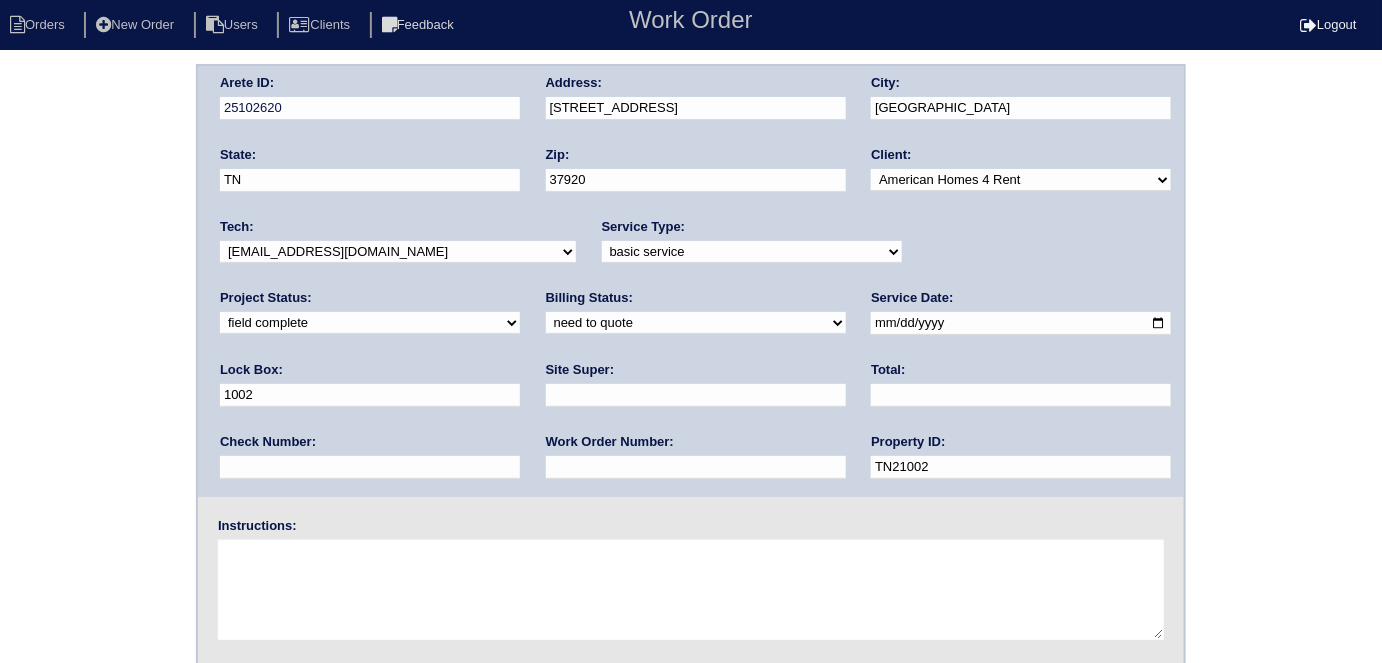 click at bounding box center (696, 395) 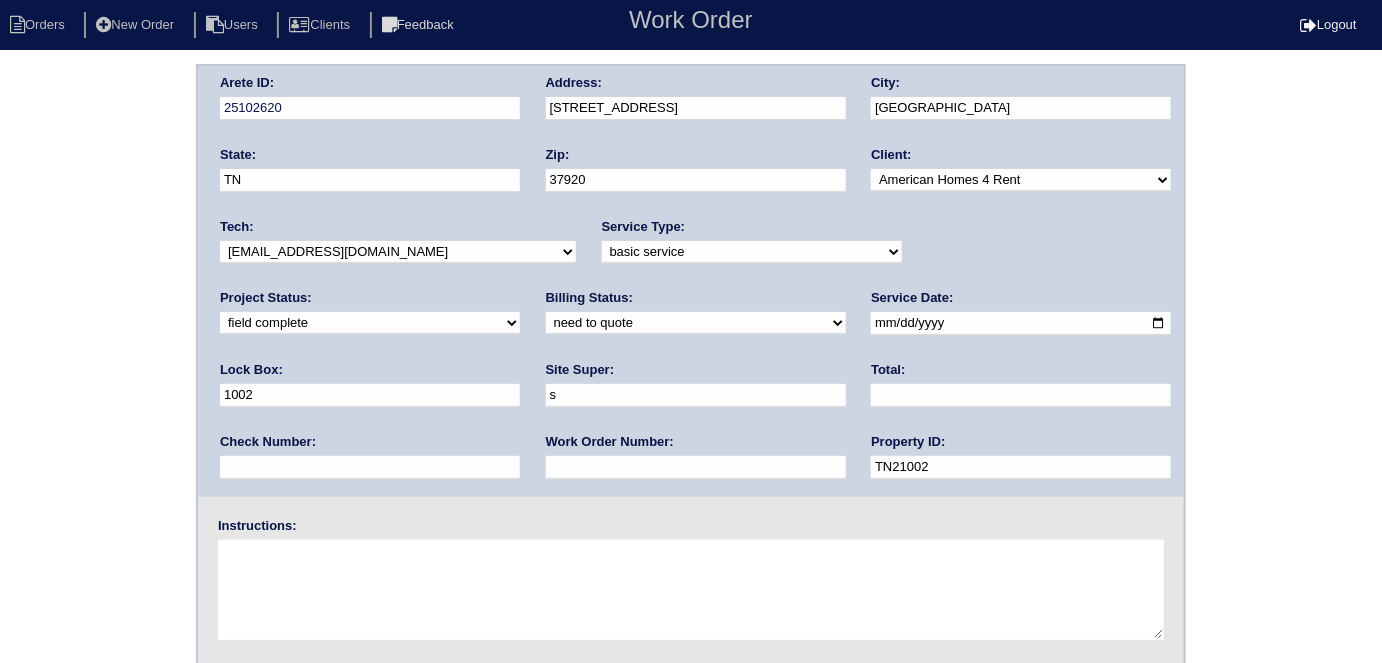 type on "Scott Smith" 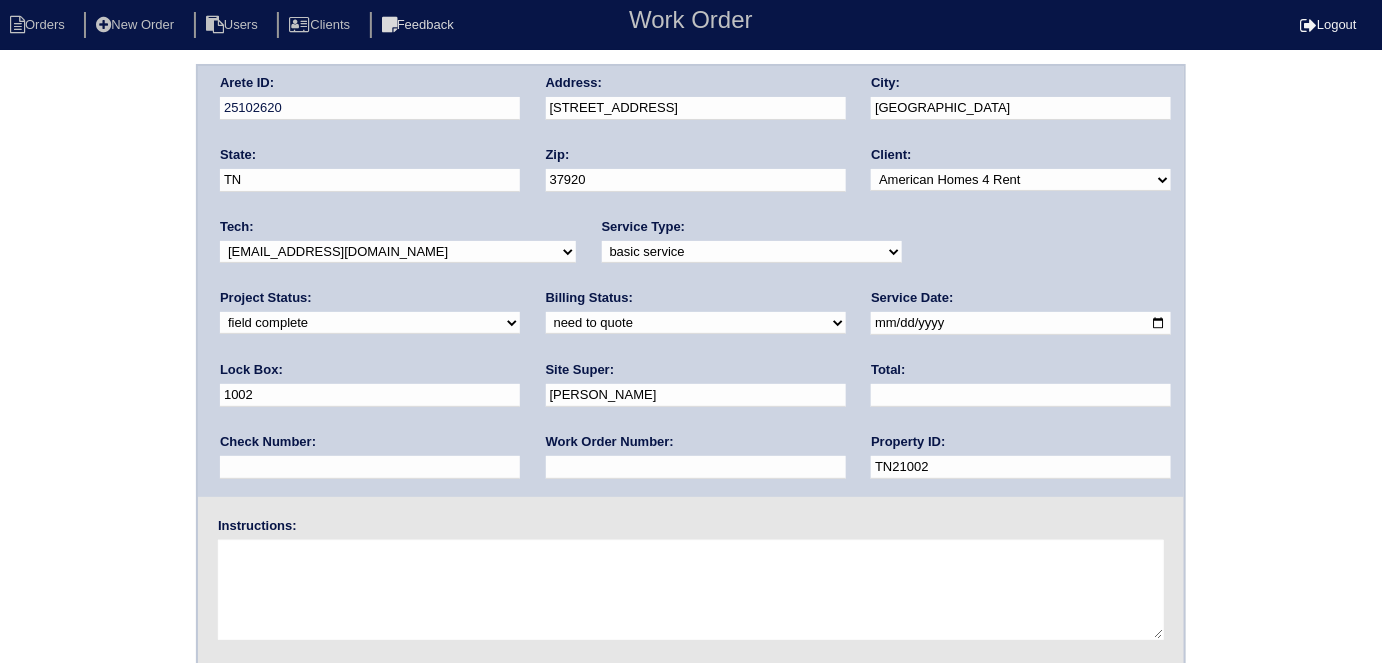 click on "Work Order Number:" at bounding box center (610, 442) 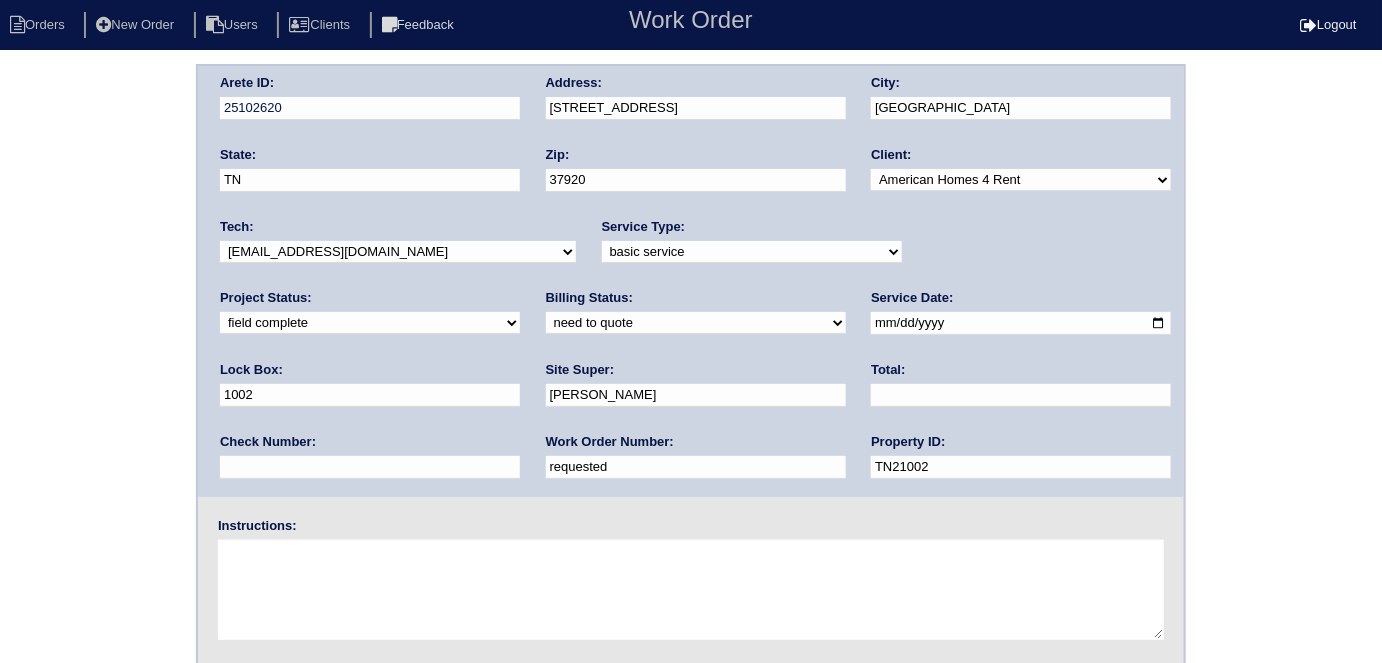click at bounding box center (1021, 395) 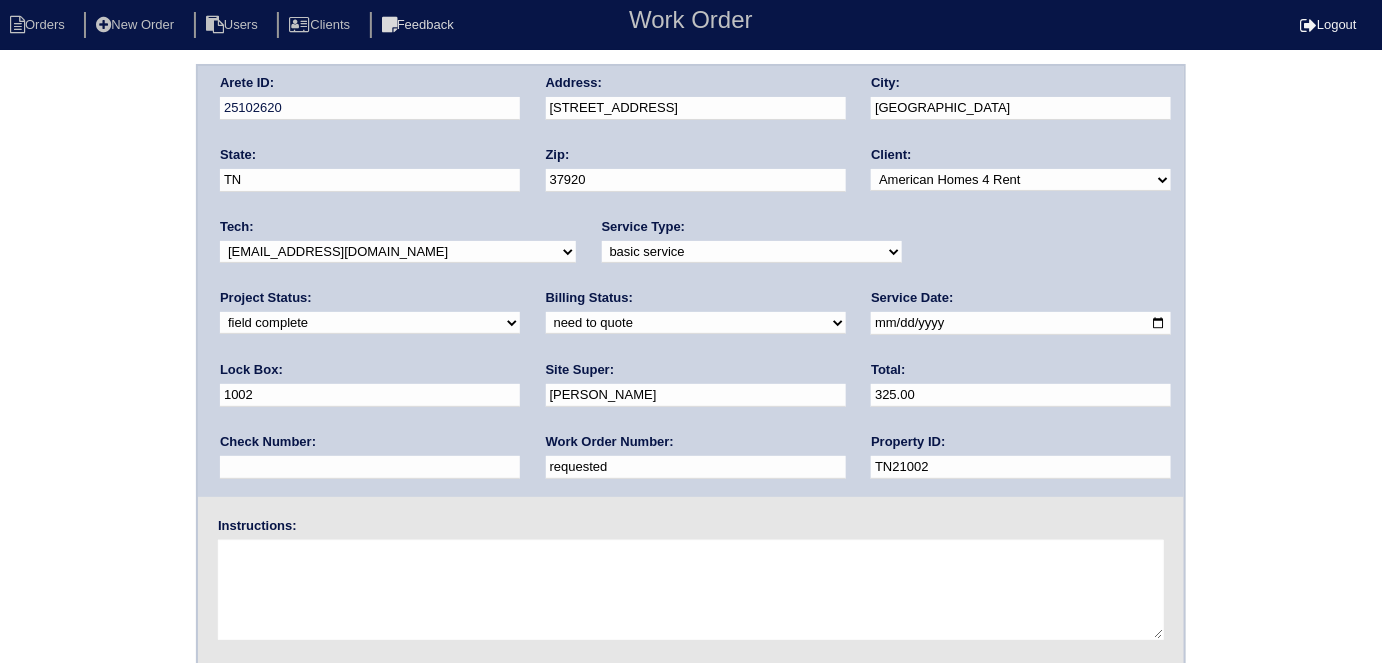 type on "325.00" 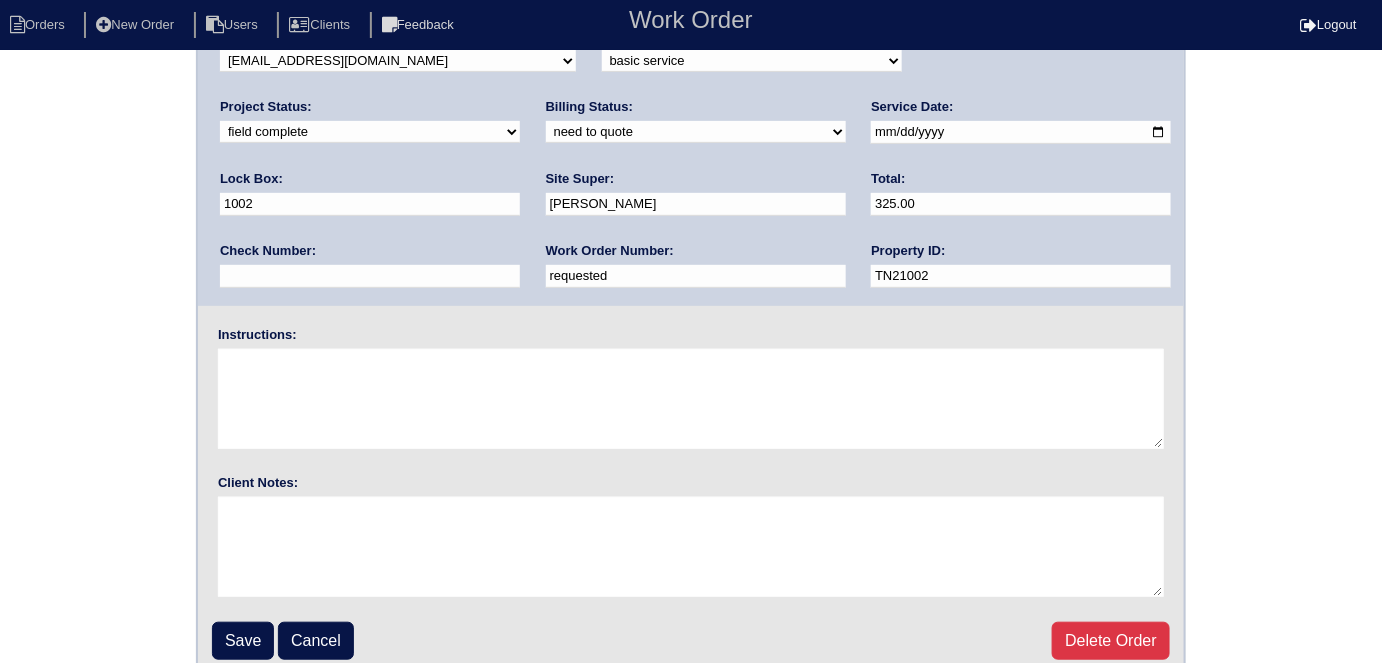 scroll, scrollTop: 205, scrollLeft: 0, axis: vertical 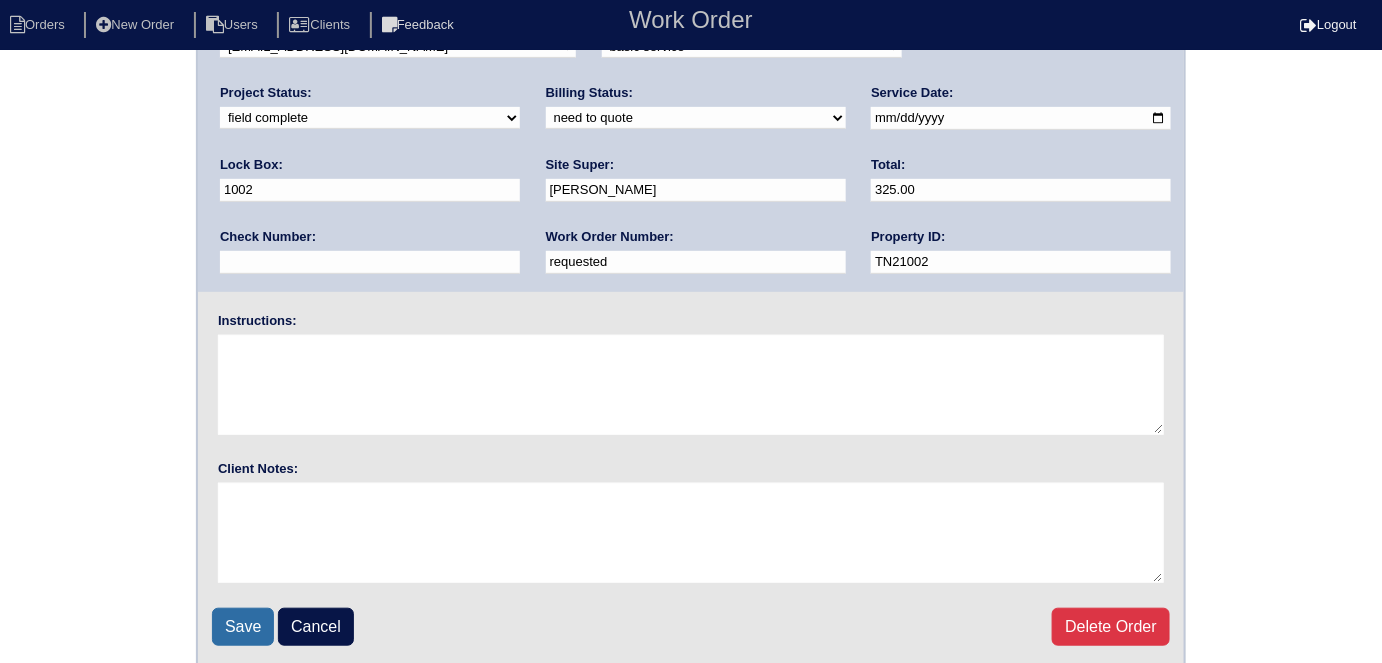 click on "Save" at bounding box center (243, 627) 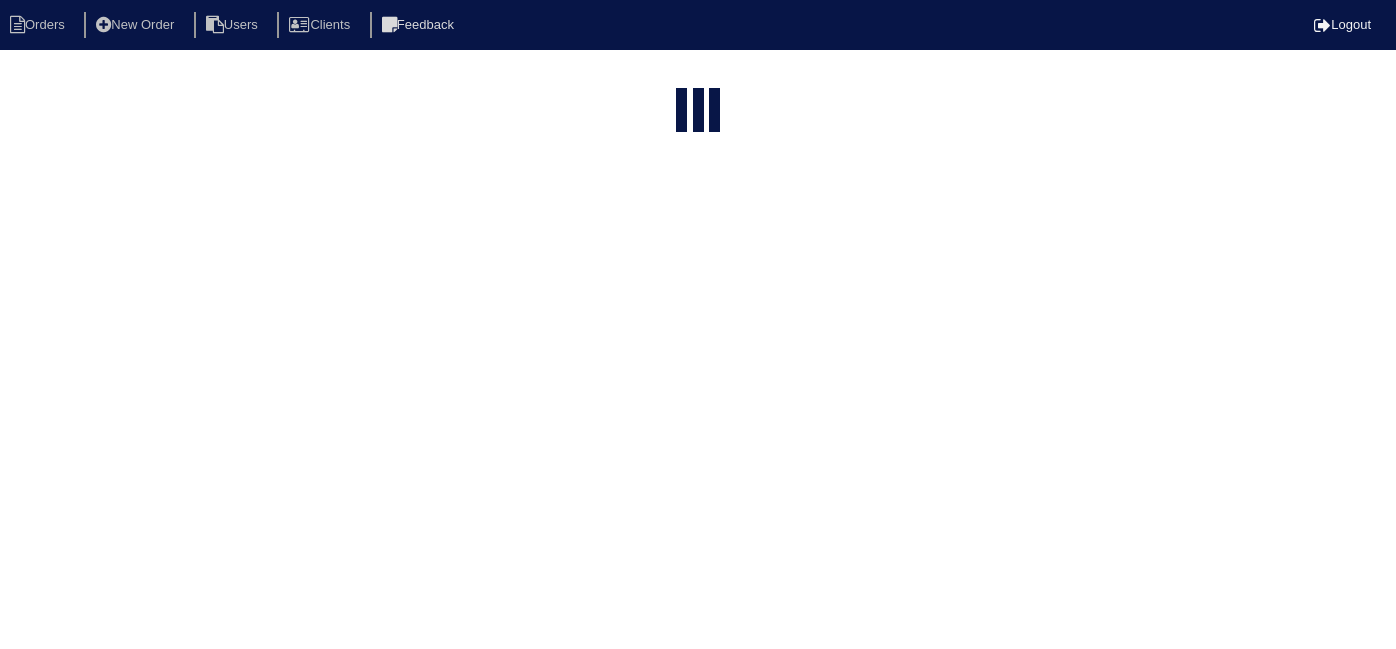 select on "15" 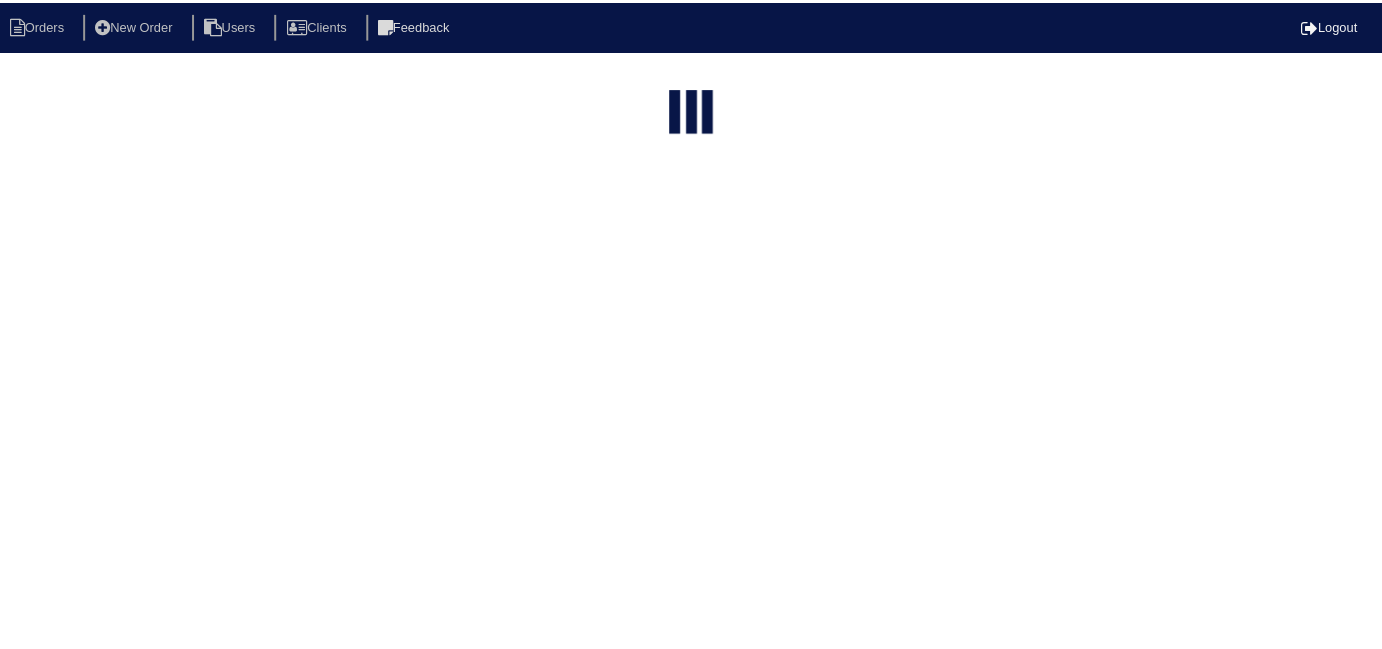 scroll, scrollTop: 0, scrollLeft: 0, axis: both 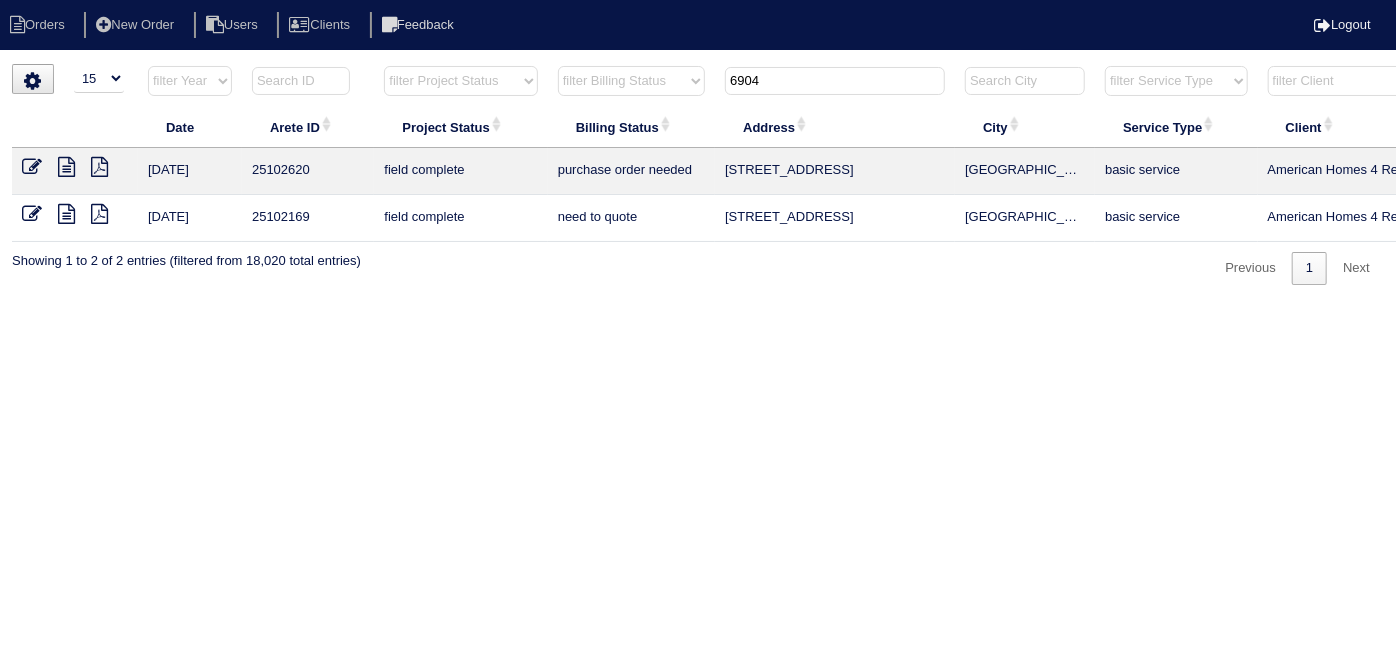 drag, startPoint x: 880, startPoint y: 173, endPoint x: 729, endPoint y: 166, distance: 151.16217 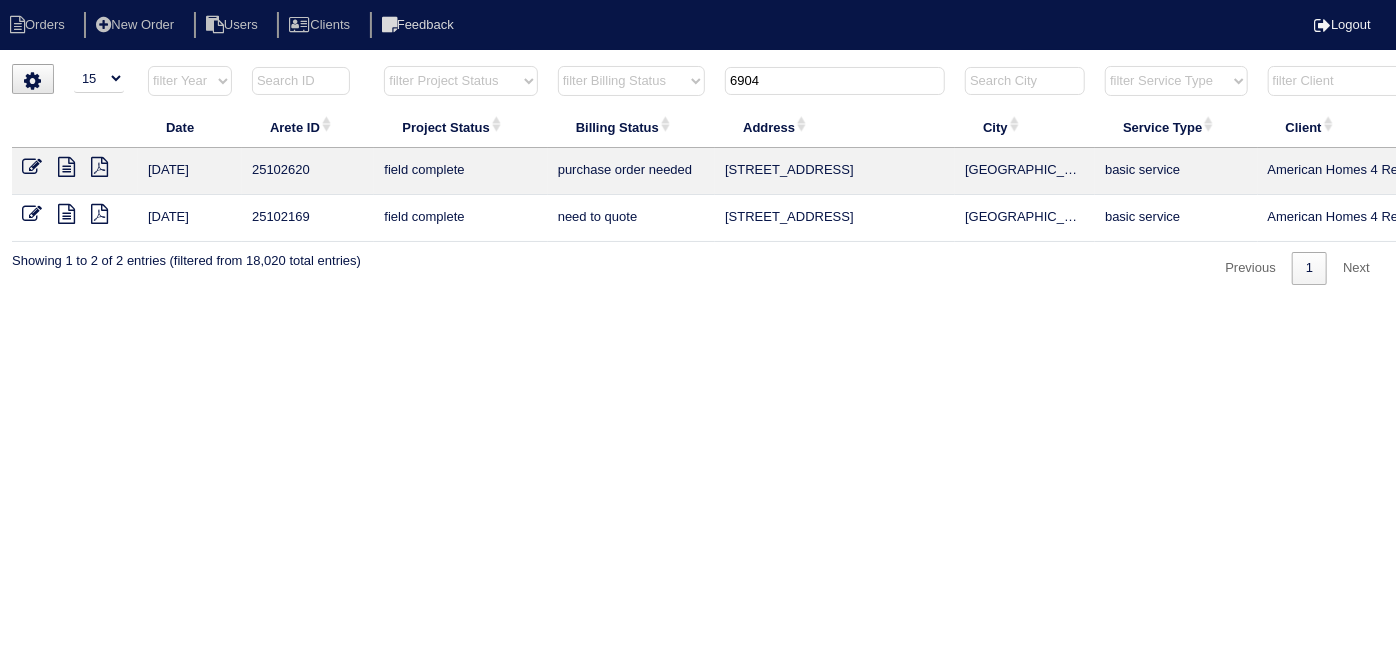 drag, startPoint x: 805, startPoint y: 72, endPoint x: 637, endPoint y: 76, distance: 168.0476 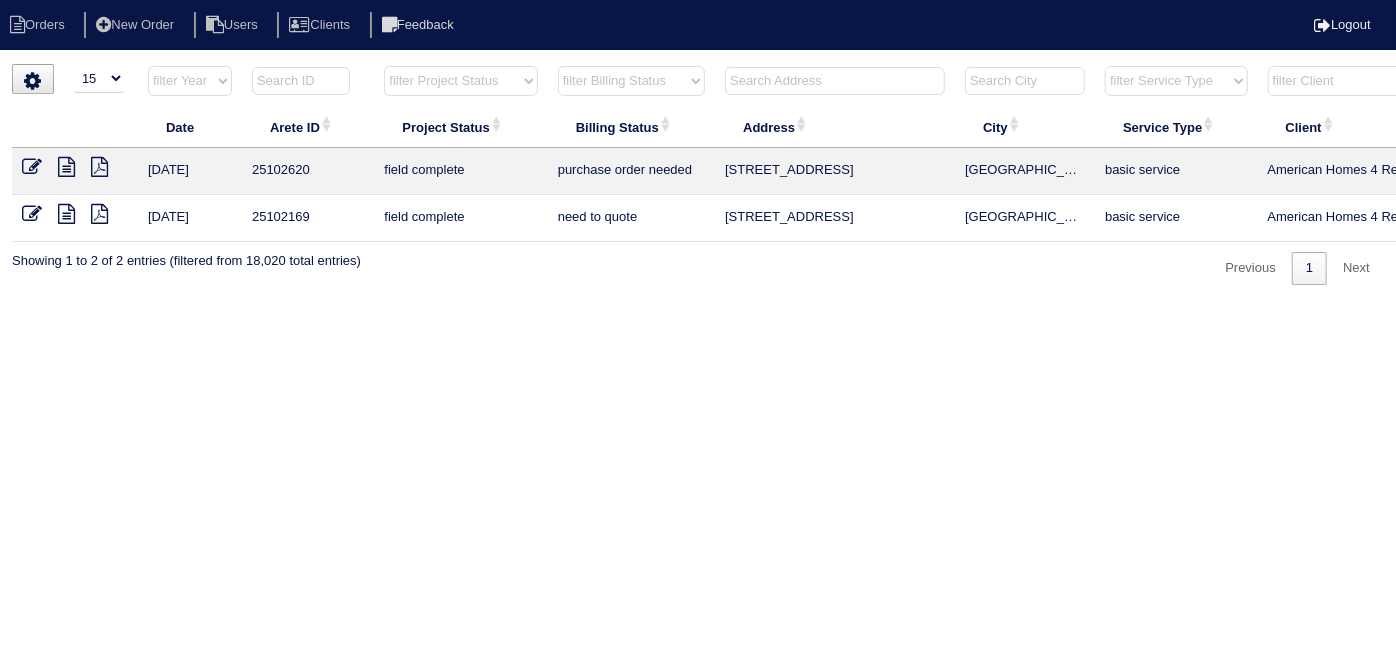 type 